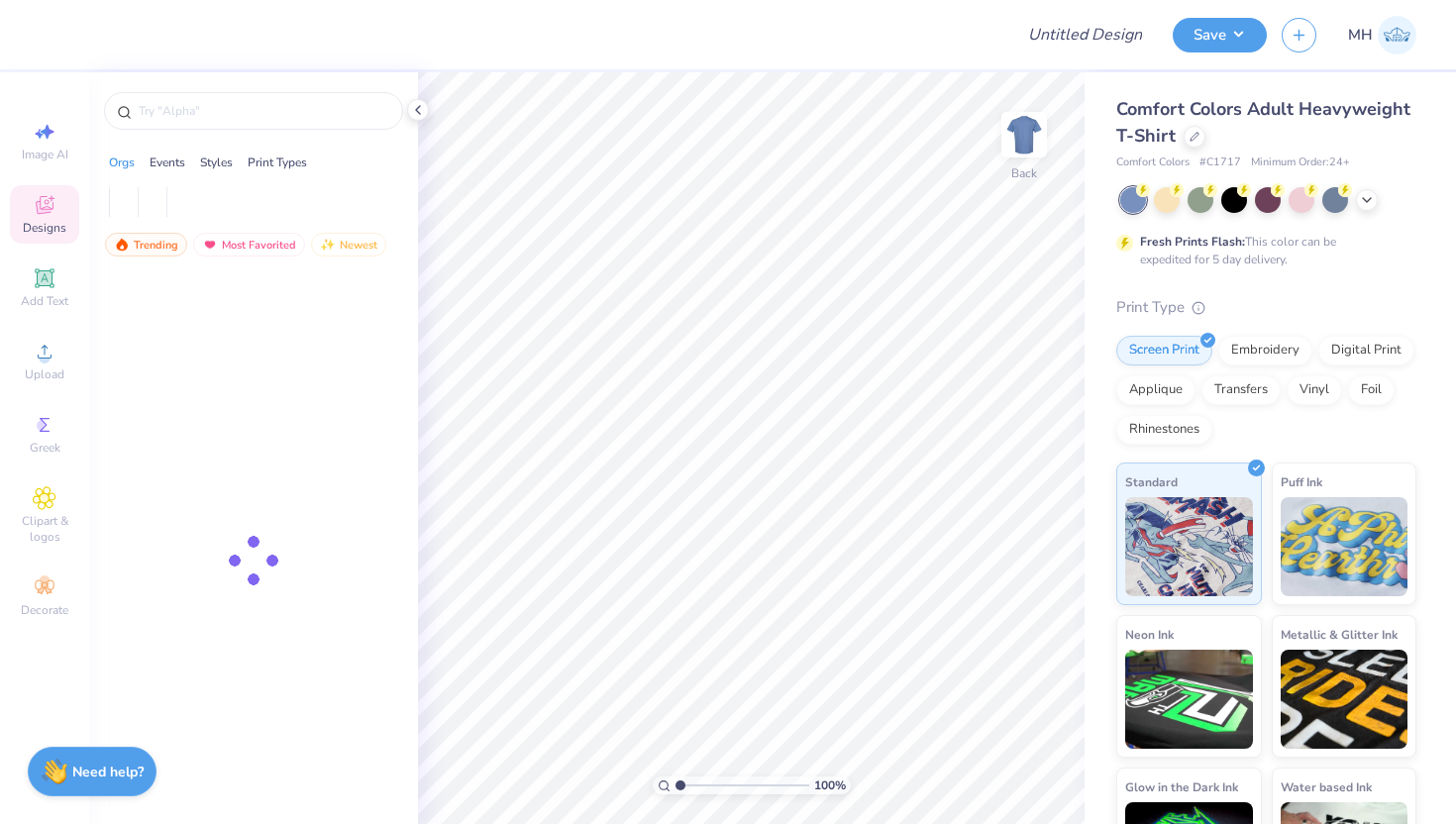 scroll, scrollTop: 0, scrollLeft: 0, axis: both 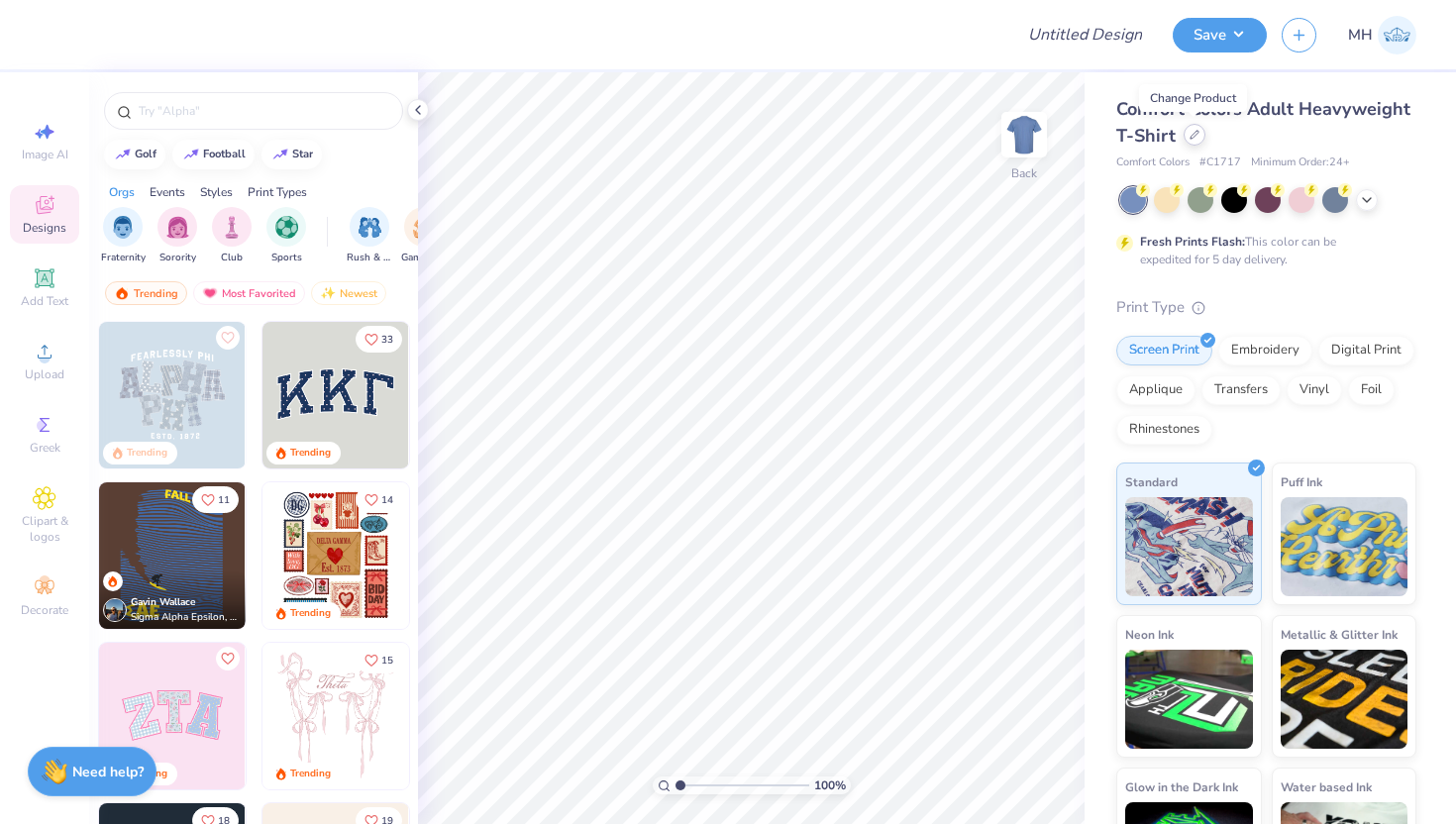 click 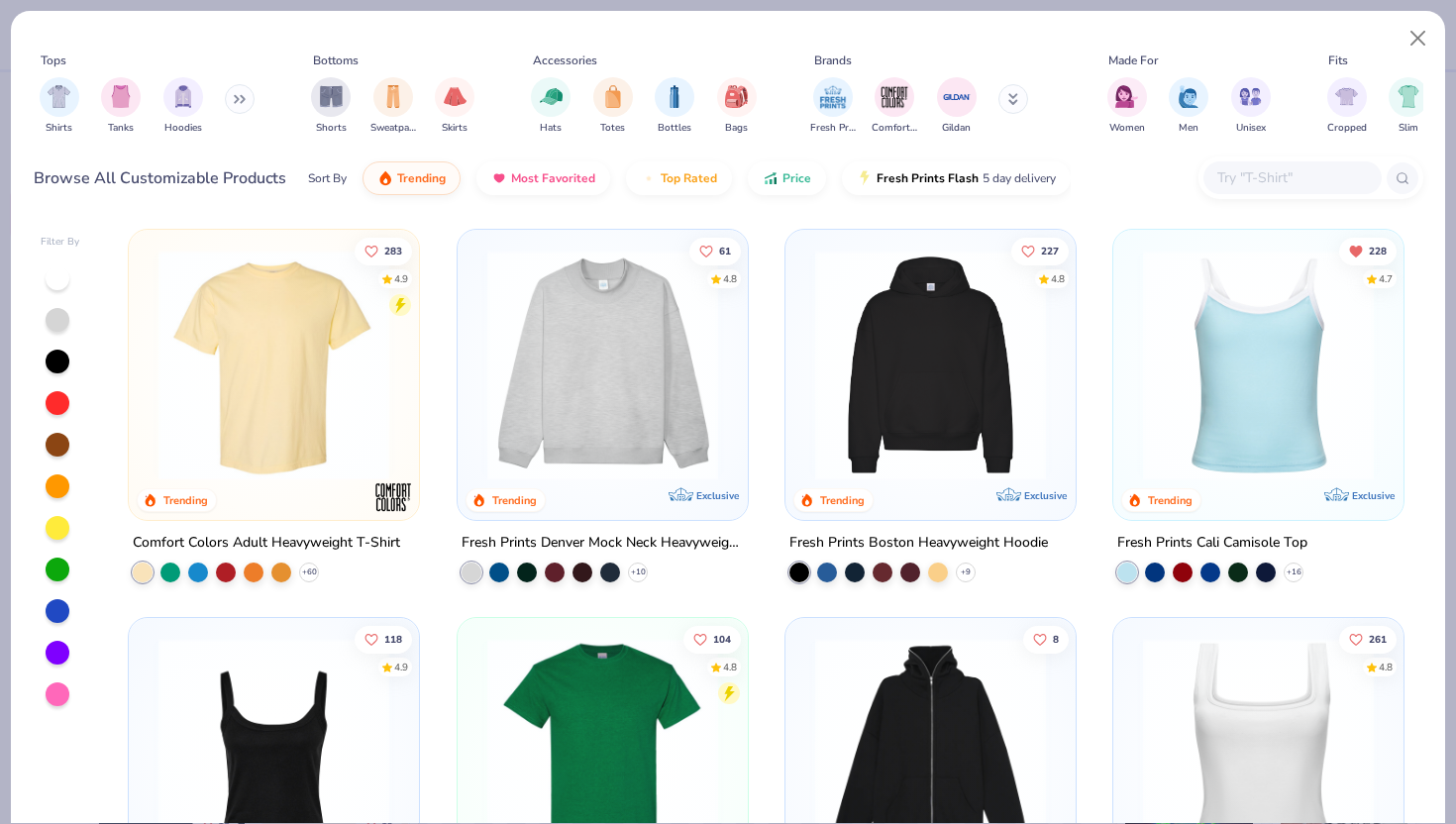 click at bounding box center (57, 403) 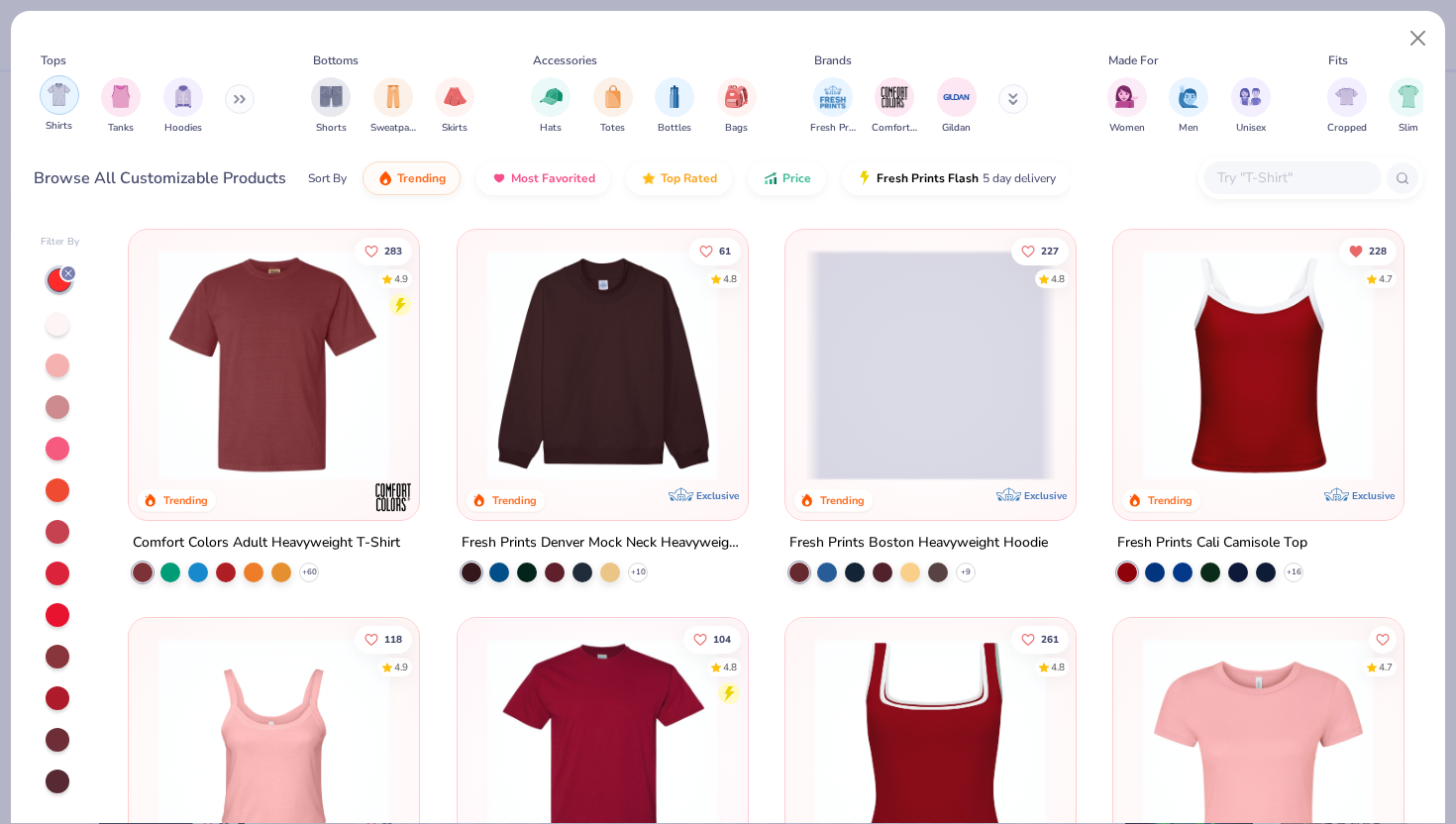 click at bounding box center [58, 94] 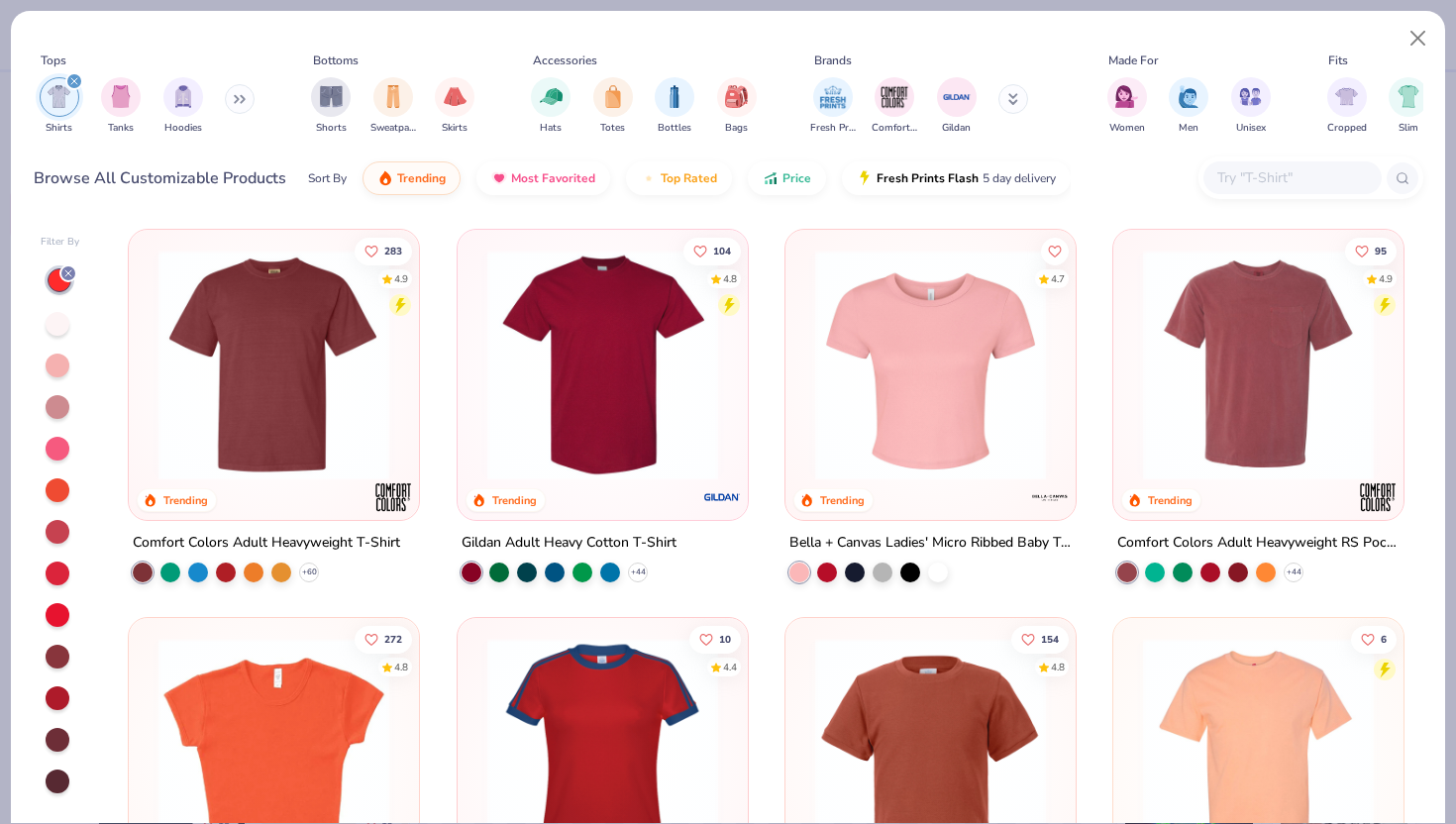 click on "Gildan Adult Heavy Cotton T-Shirt" at bounding box center [569, 543] 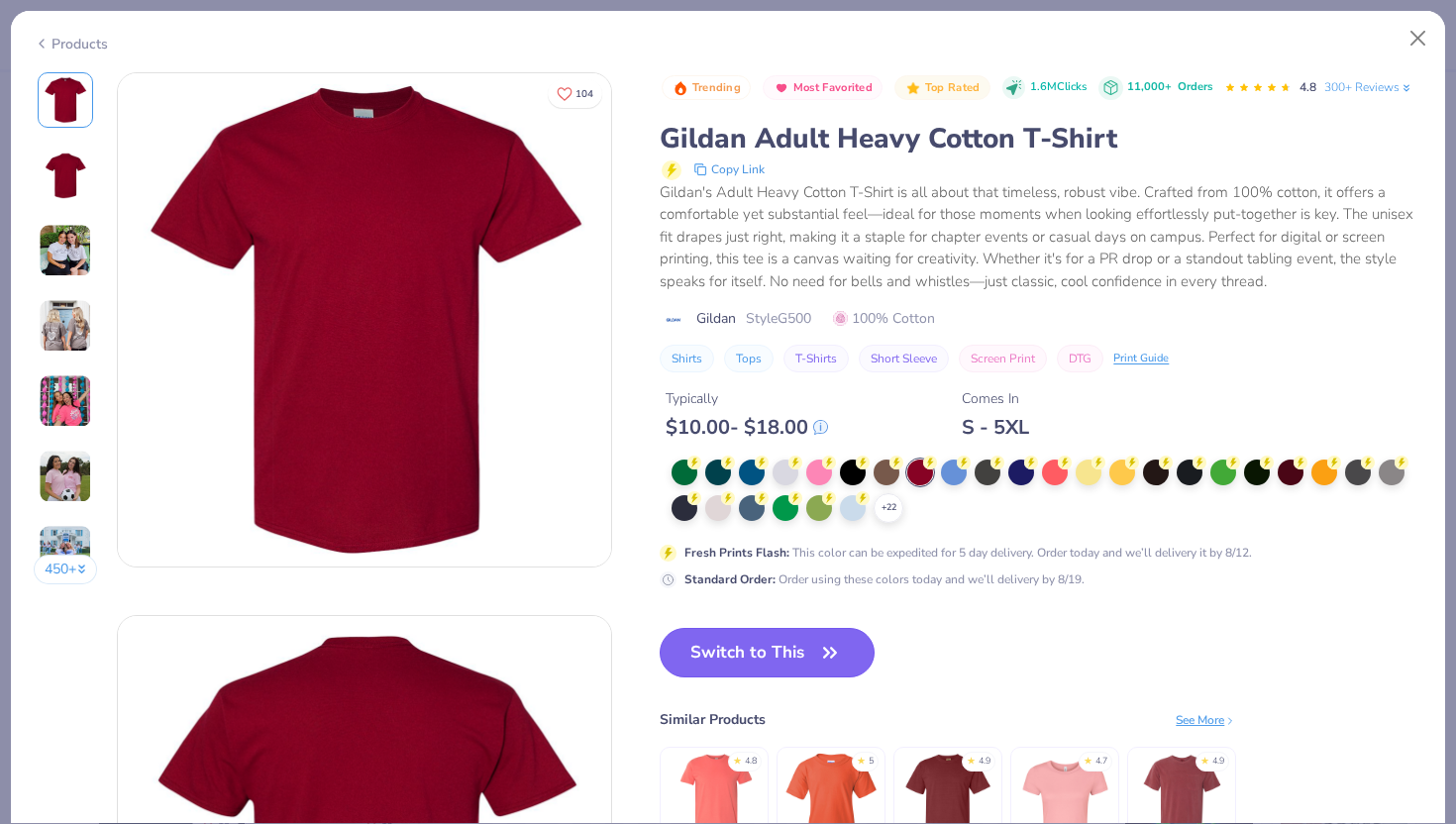 click on "Switch to This" at bounding box center (767, 653) 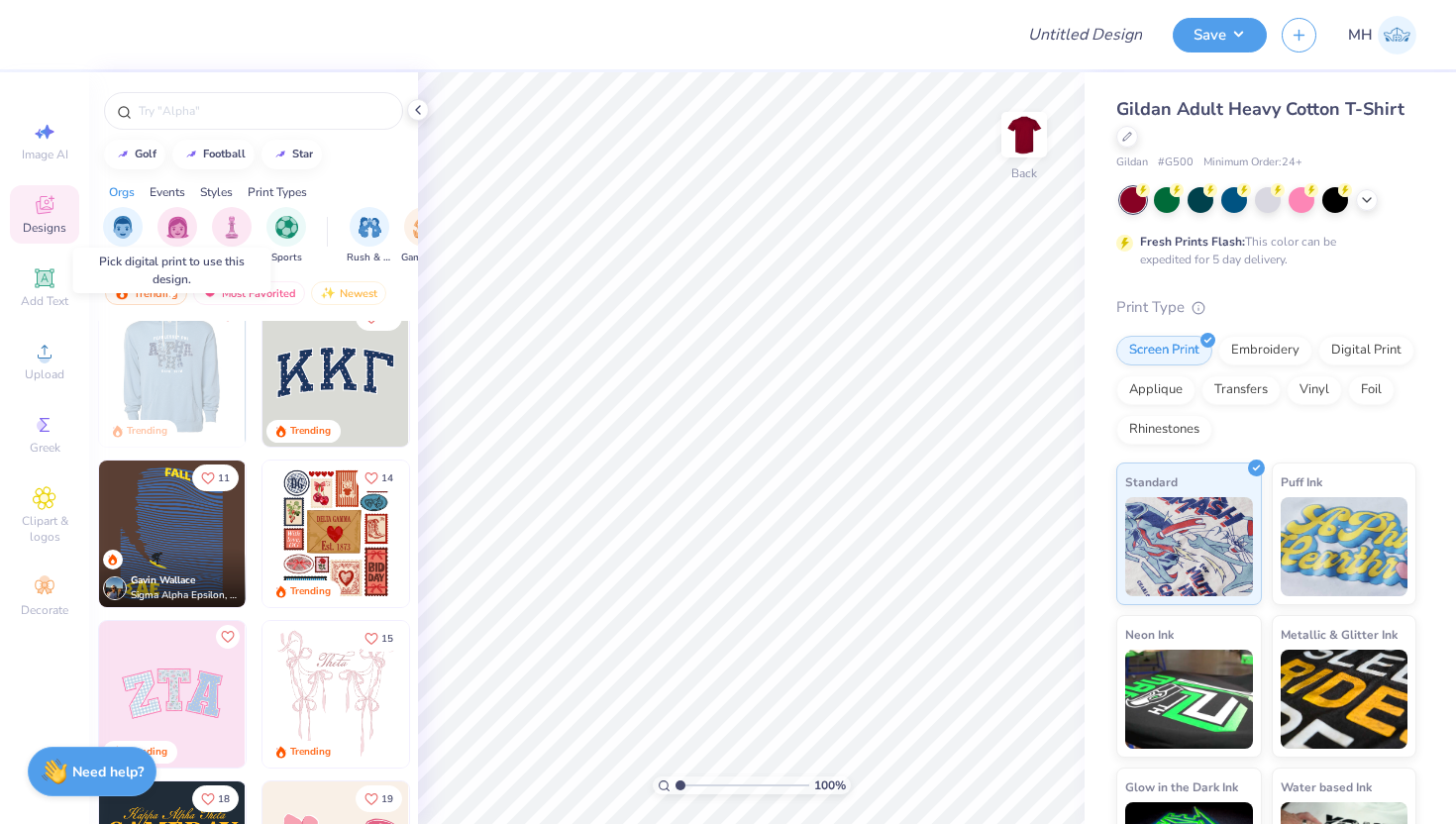 scroll, scrollTop: 0, scrollLeft: 0, axis: both 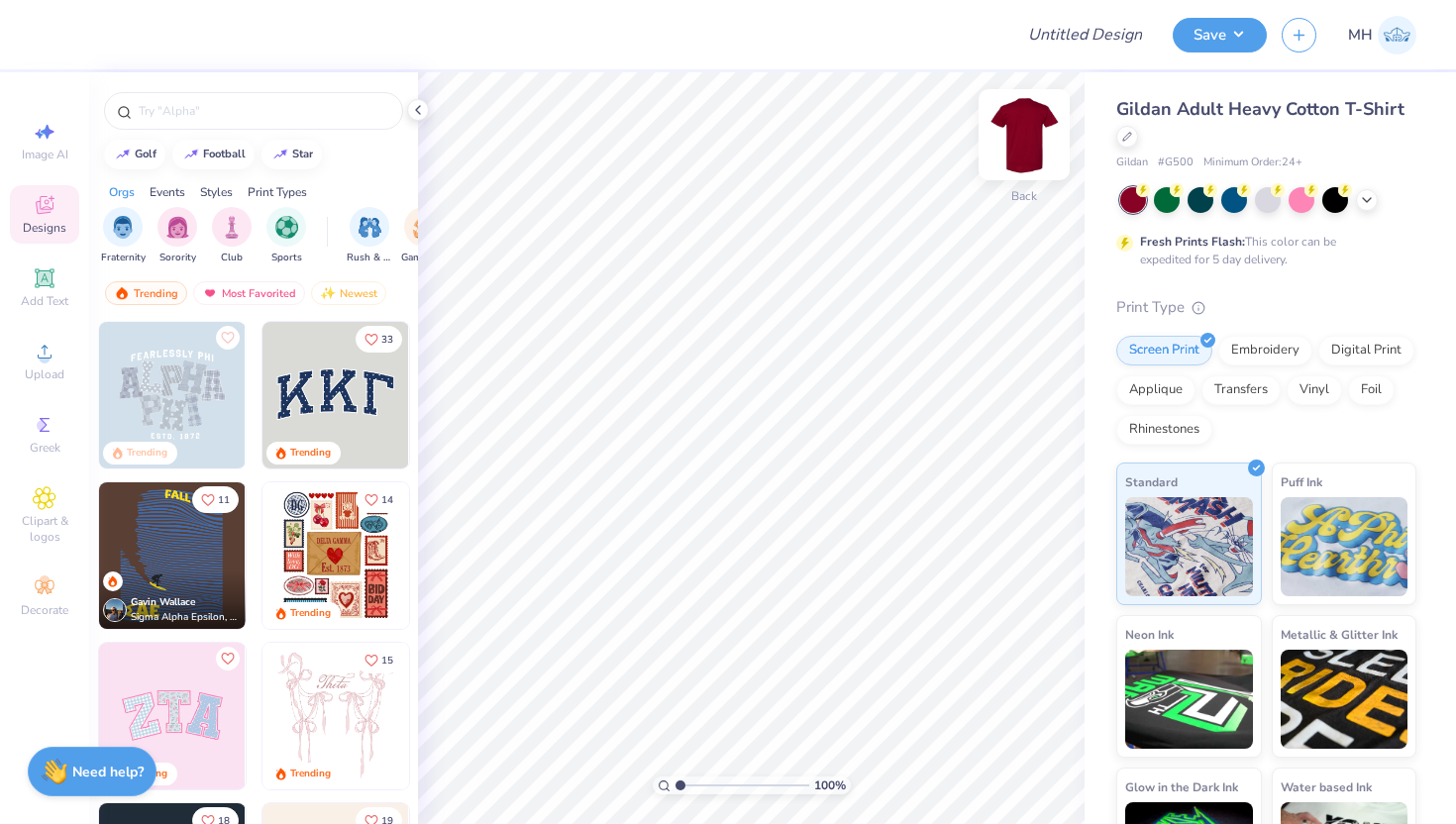 click at bounding box center (1024, 135) 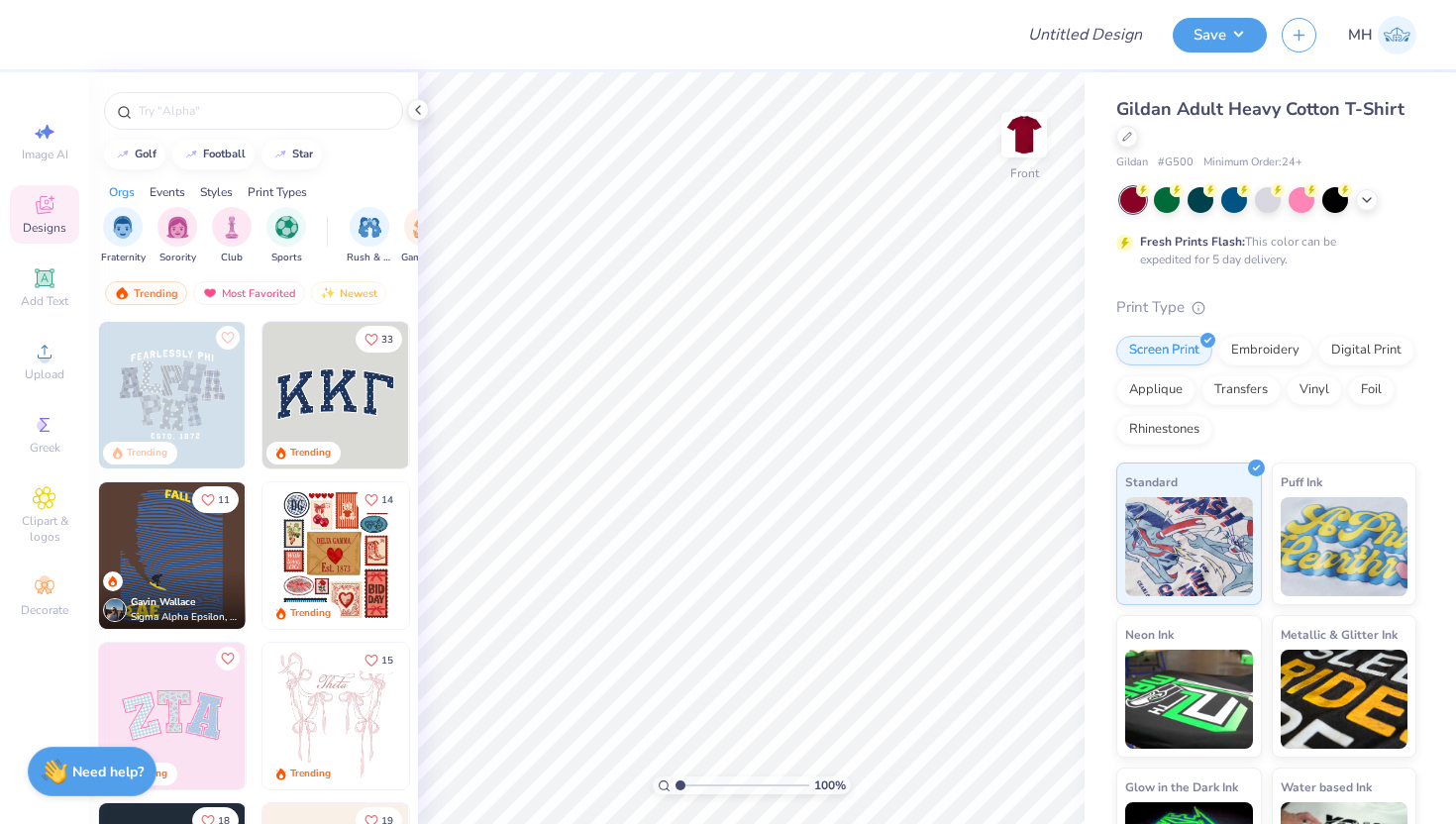 click at bounding box center (336, 556) 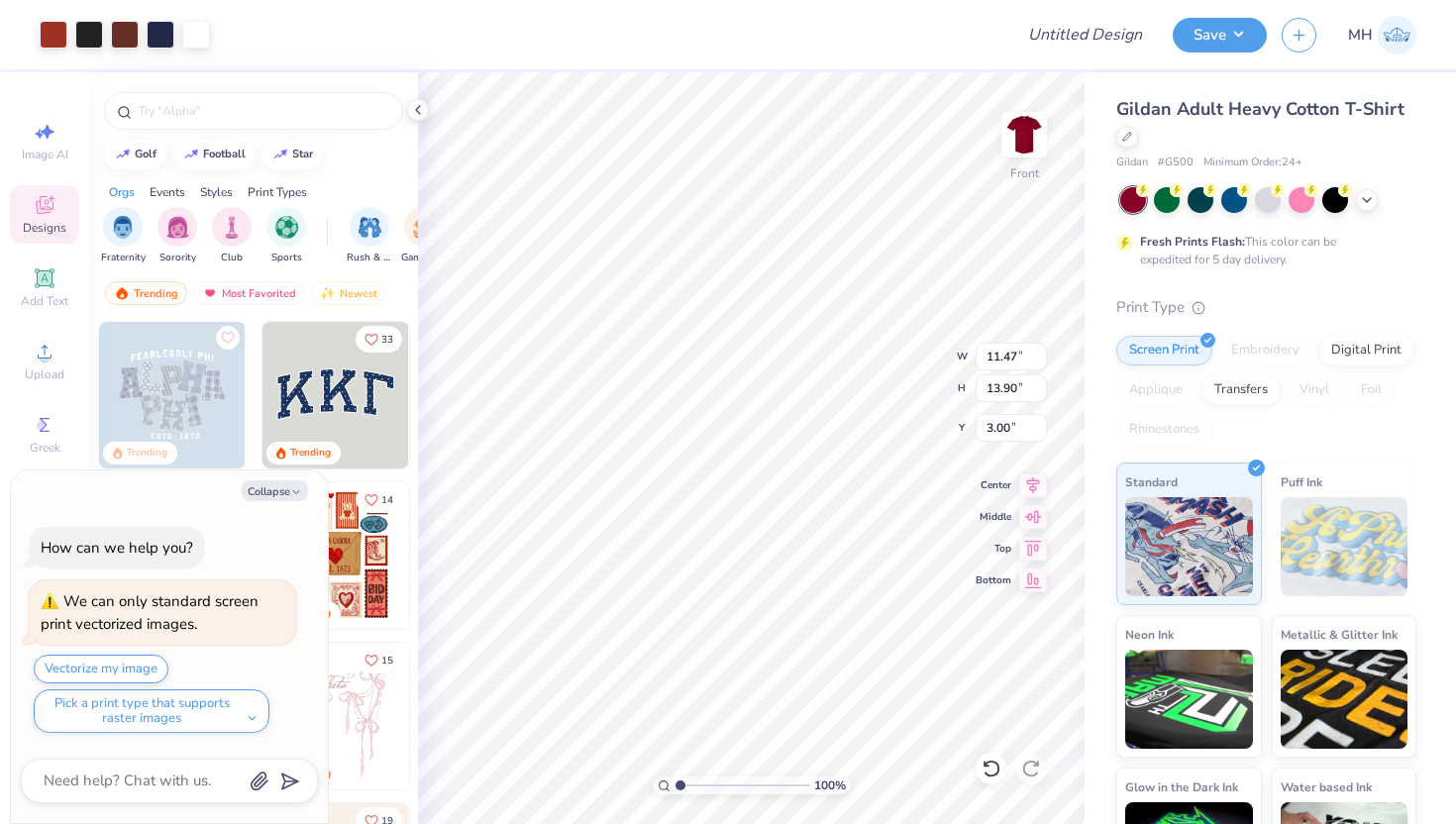 type on "x" 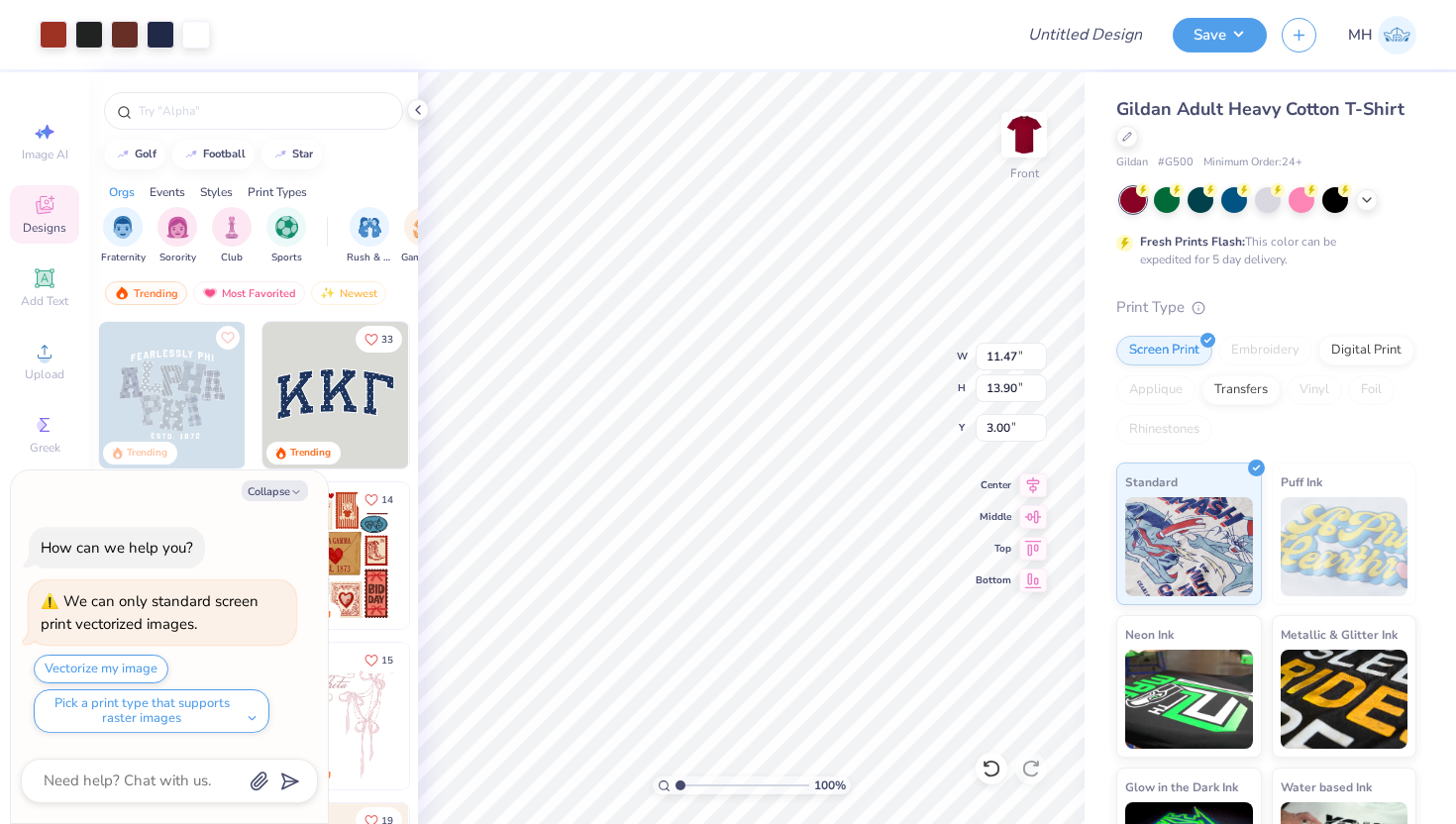 type on "6.84" 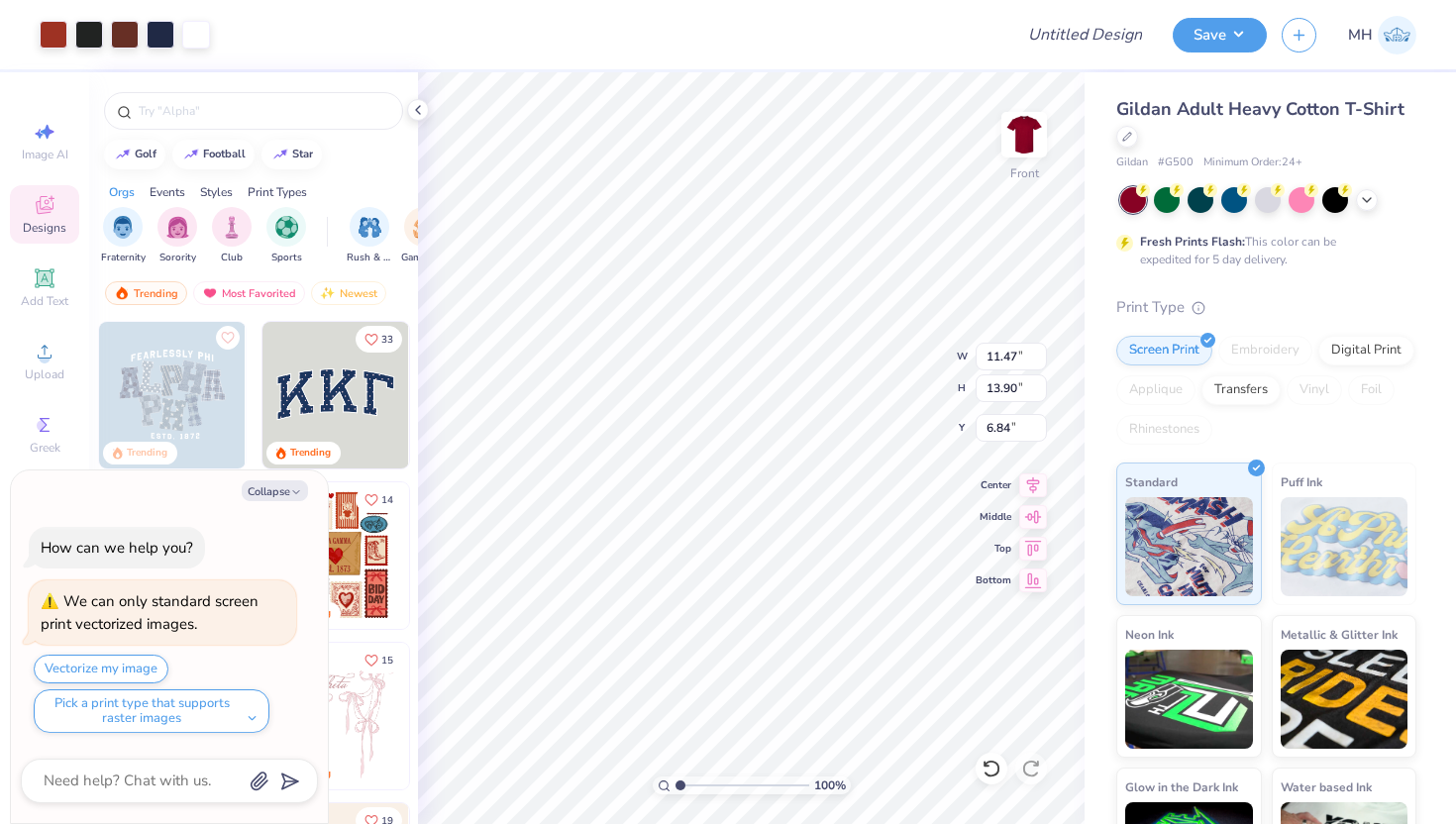 type on "x" 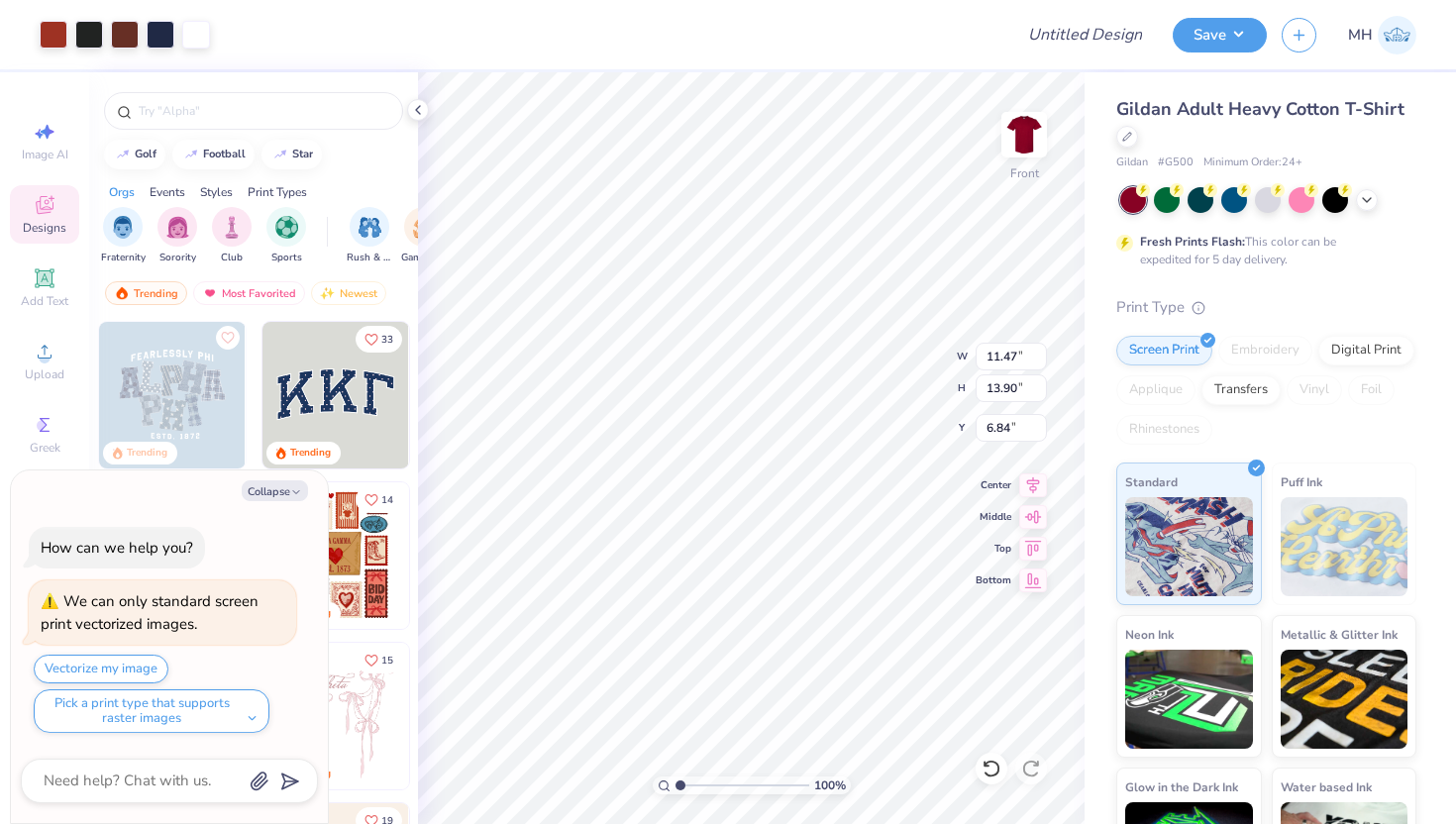 type on "5.23" 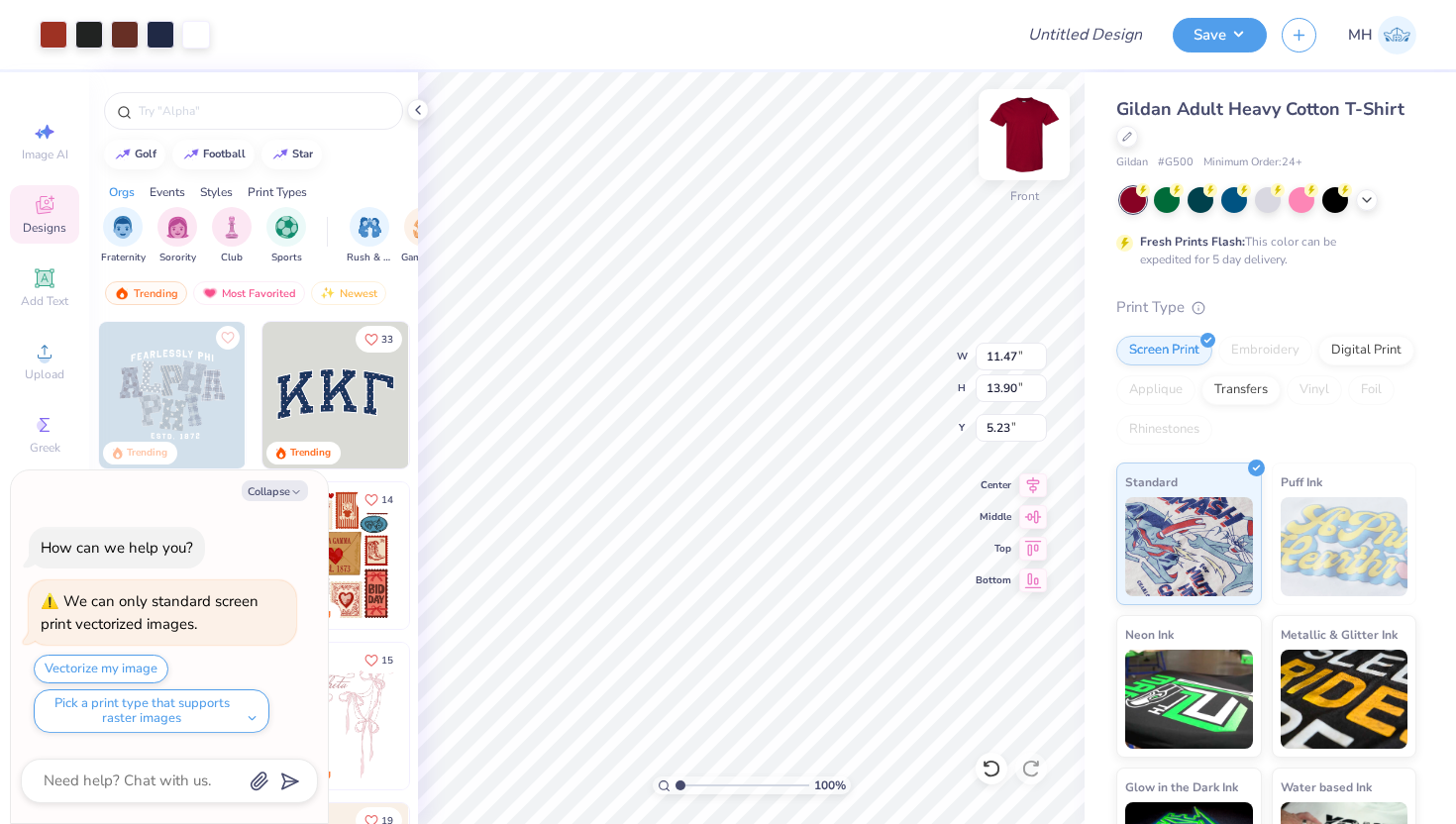 type on "x" 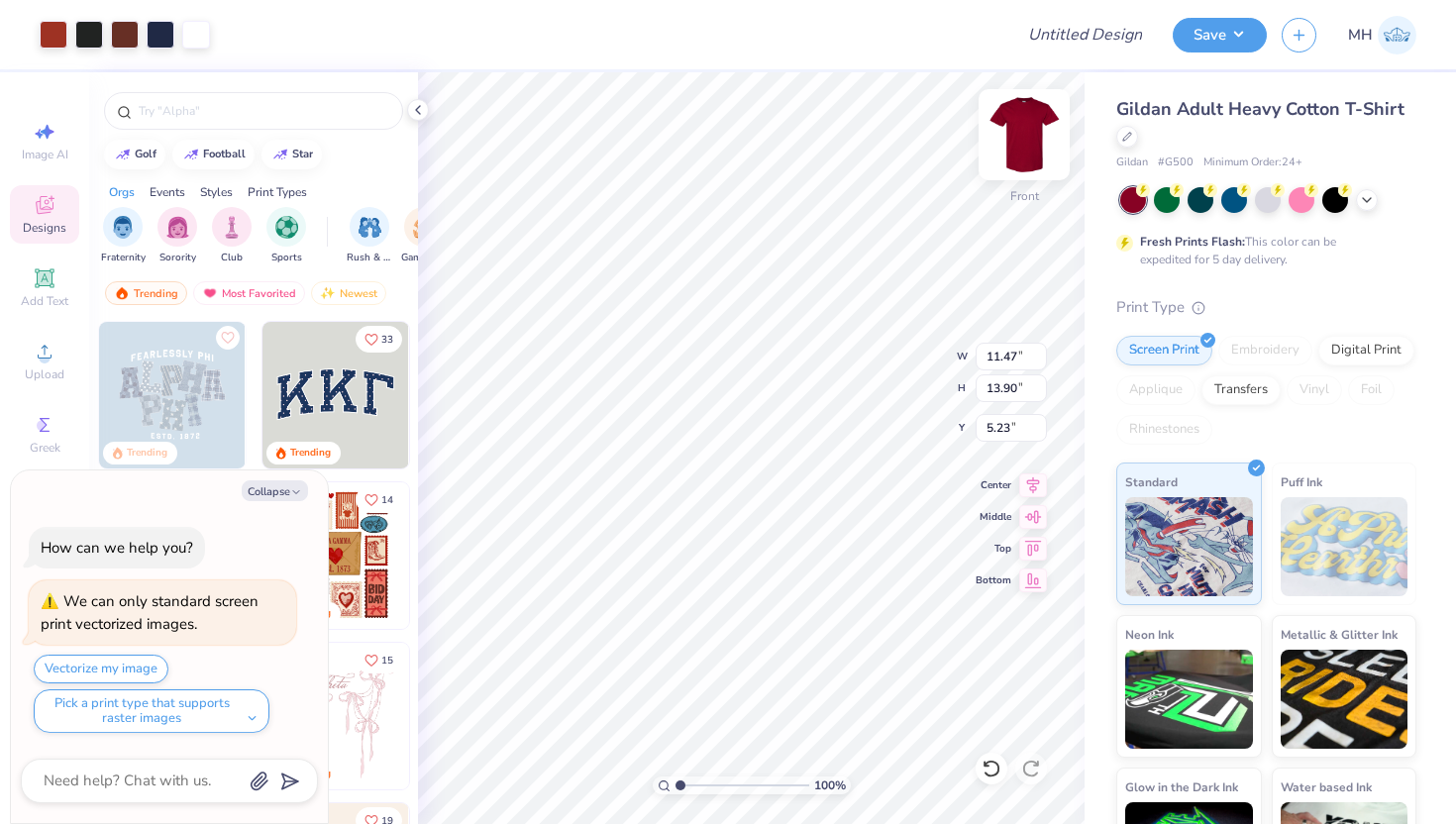 type on "10.92" 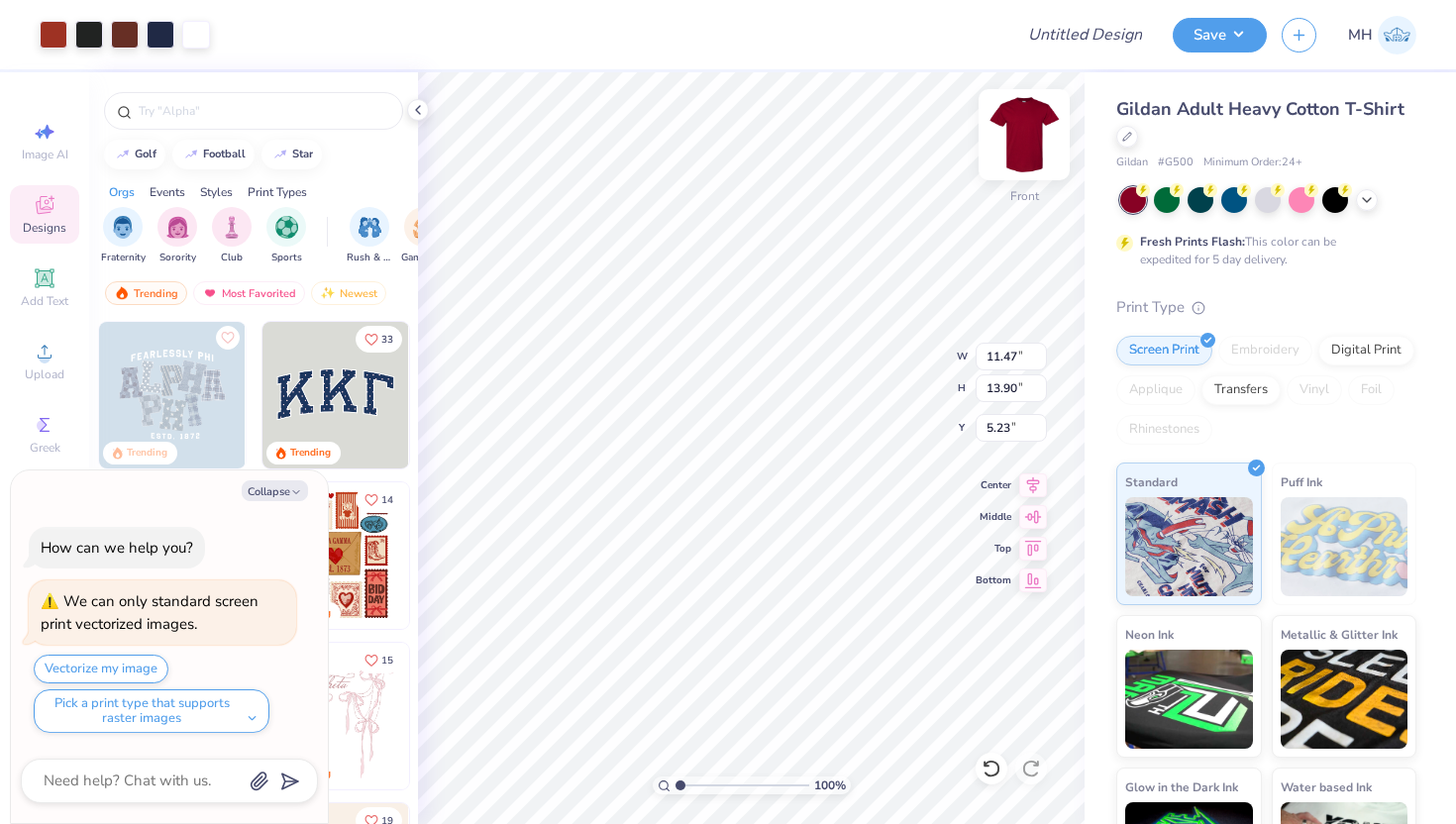 type on "13.24" 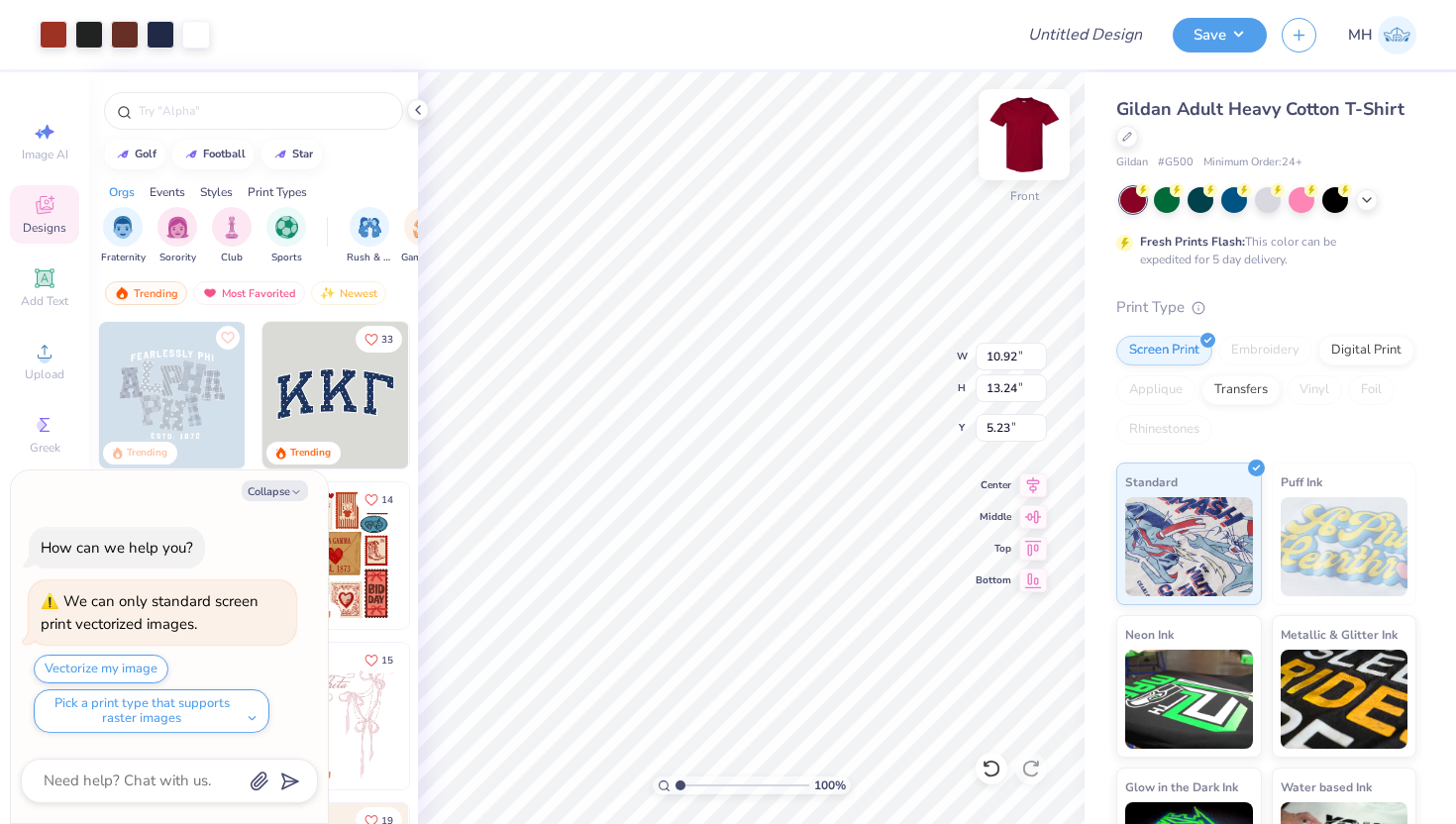 type on "x" 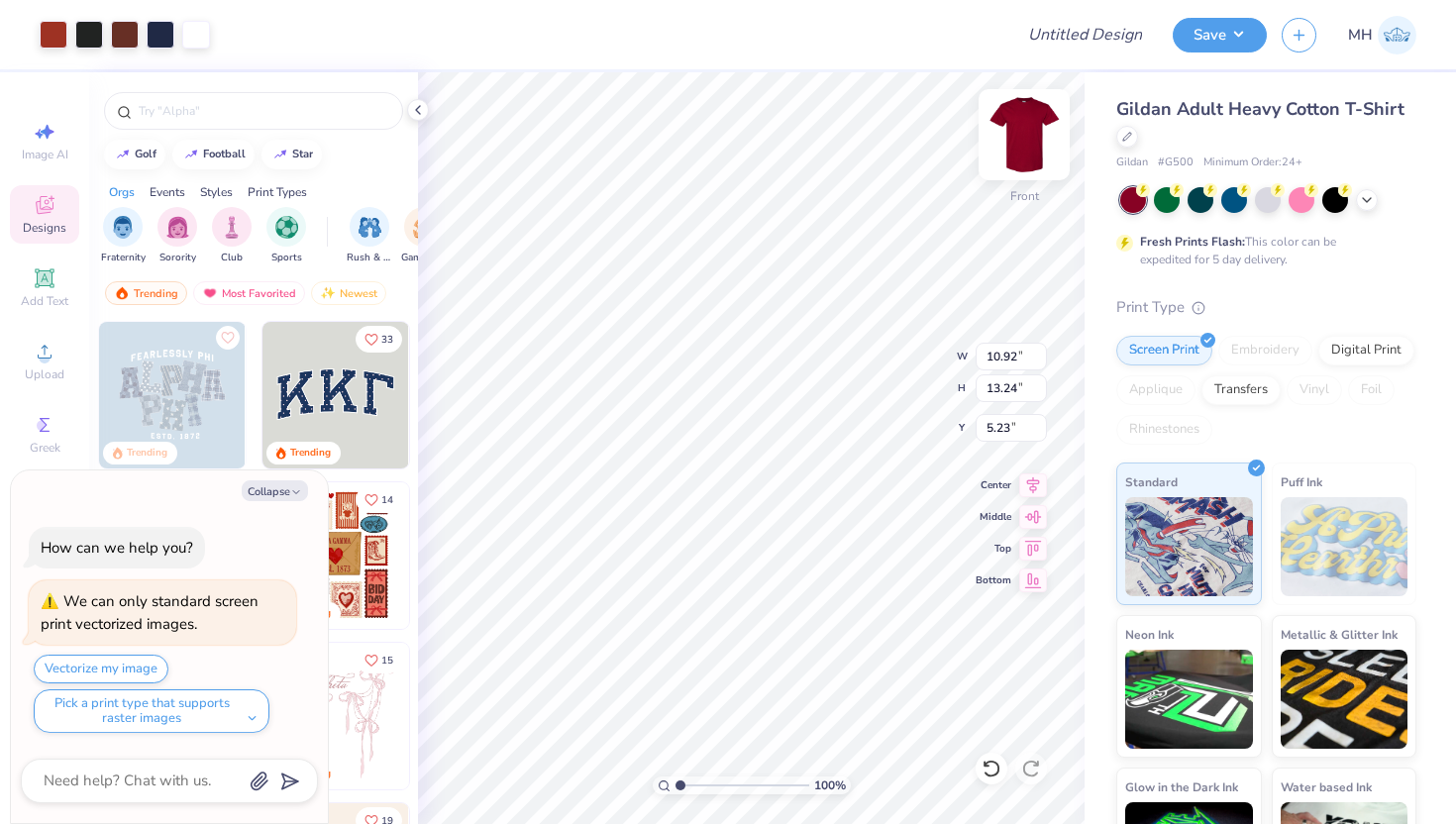 type on "5.27" 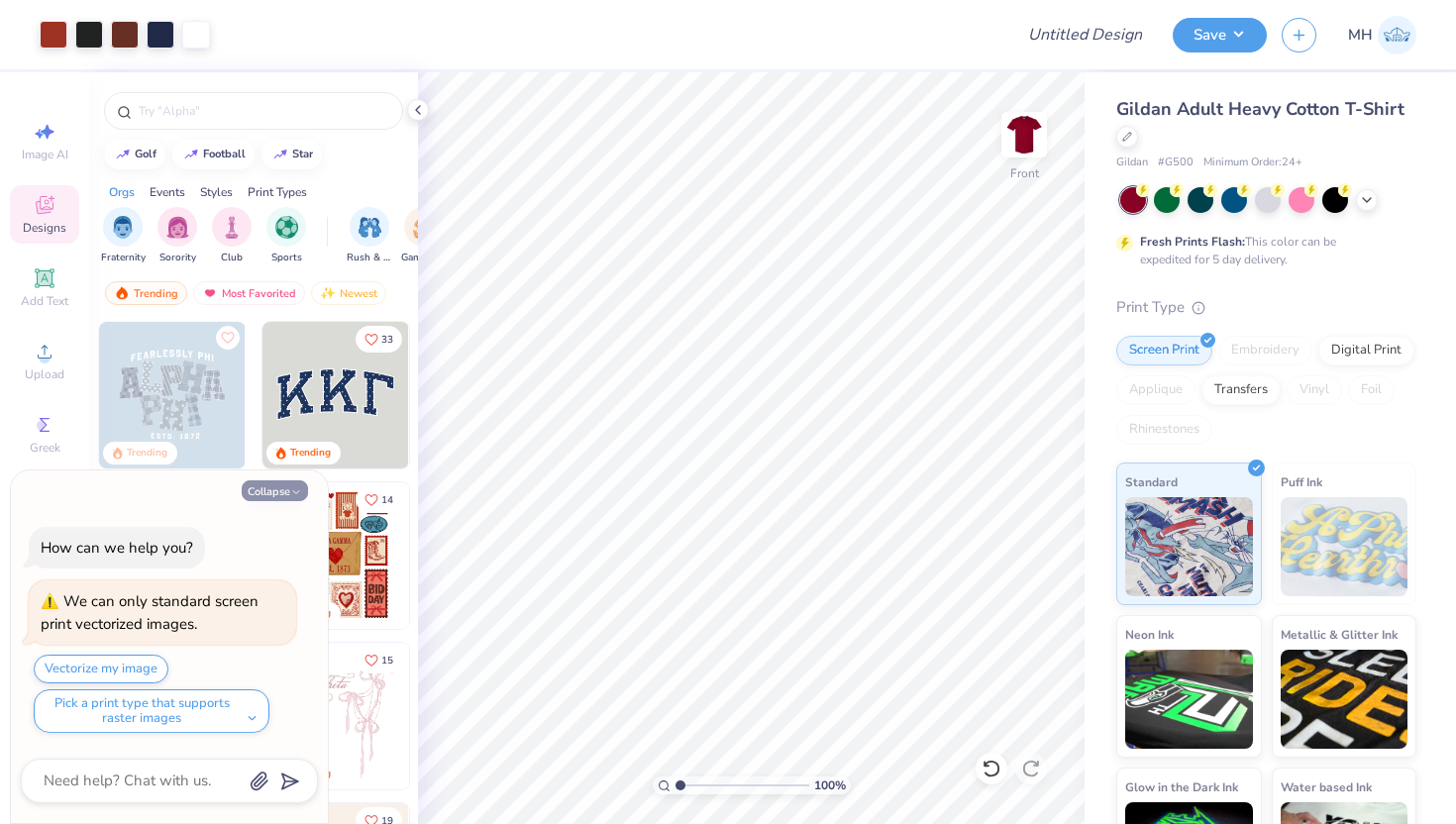 click on "Collapse" at bounding box center (274, 490) 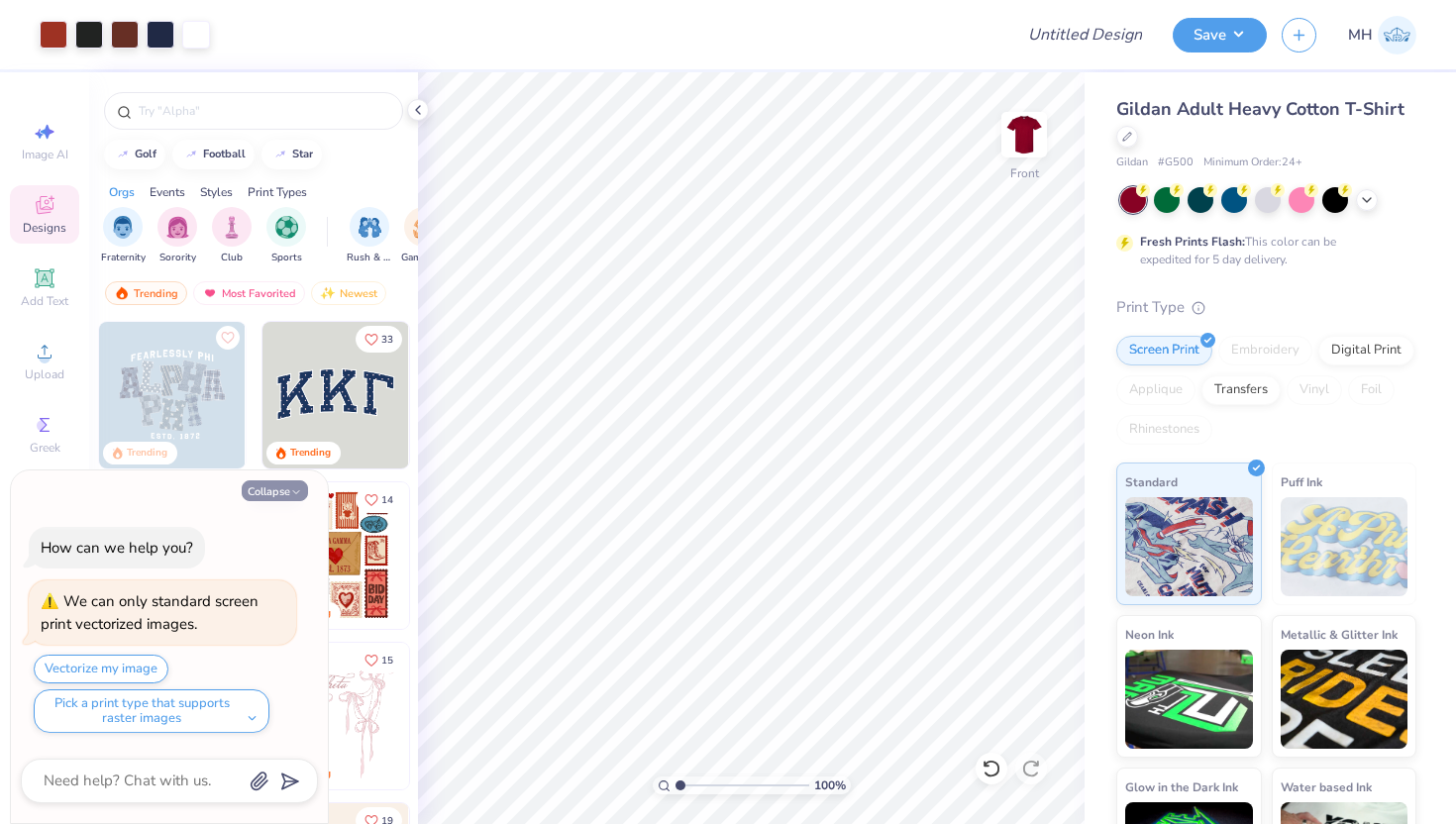type on "x" 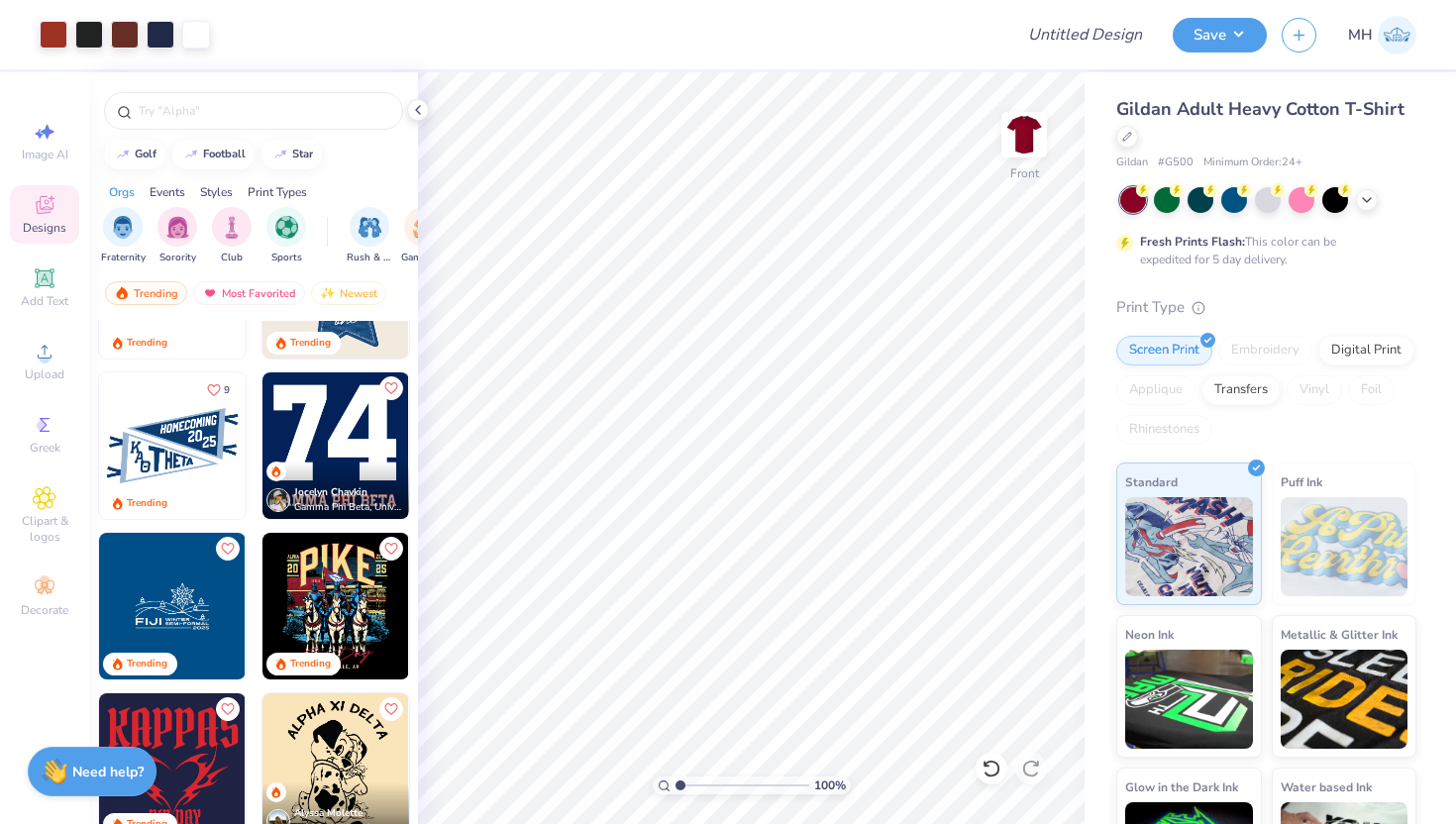 scroll, scrollTop: 2187, scrollLeft: 0, axis: vertical 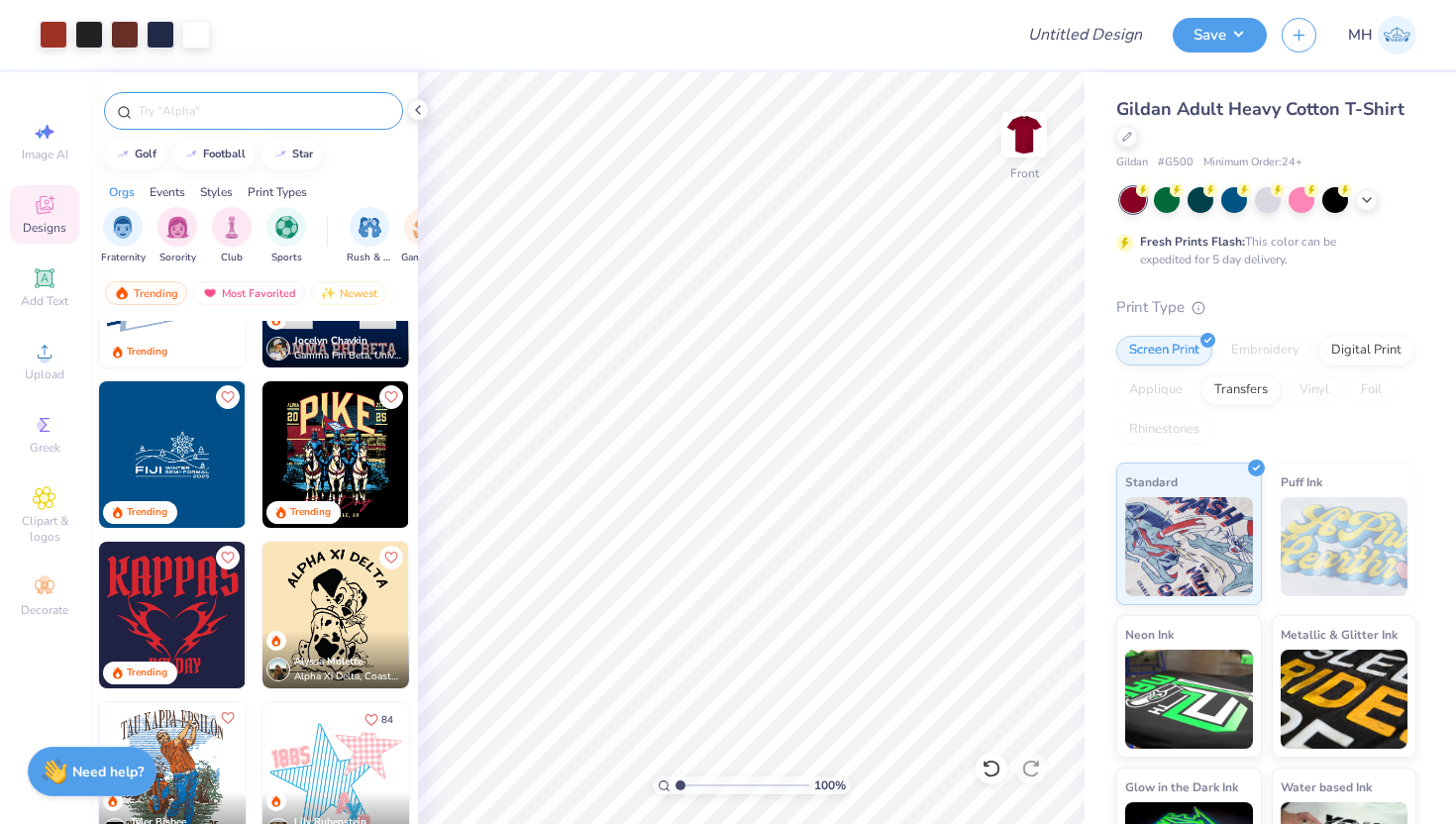 click at bounding box center [263, 111] 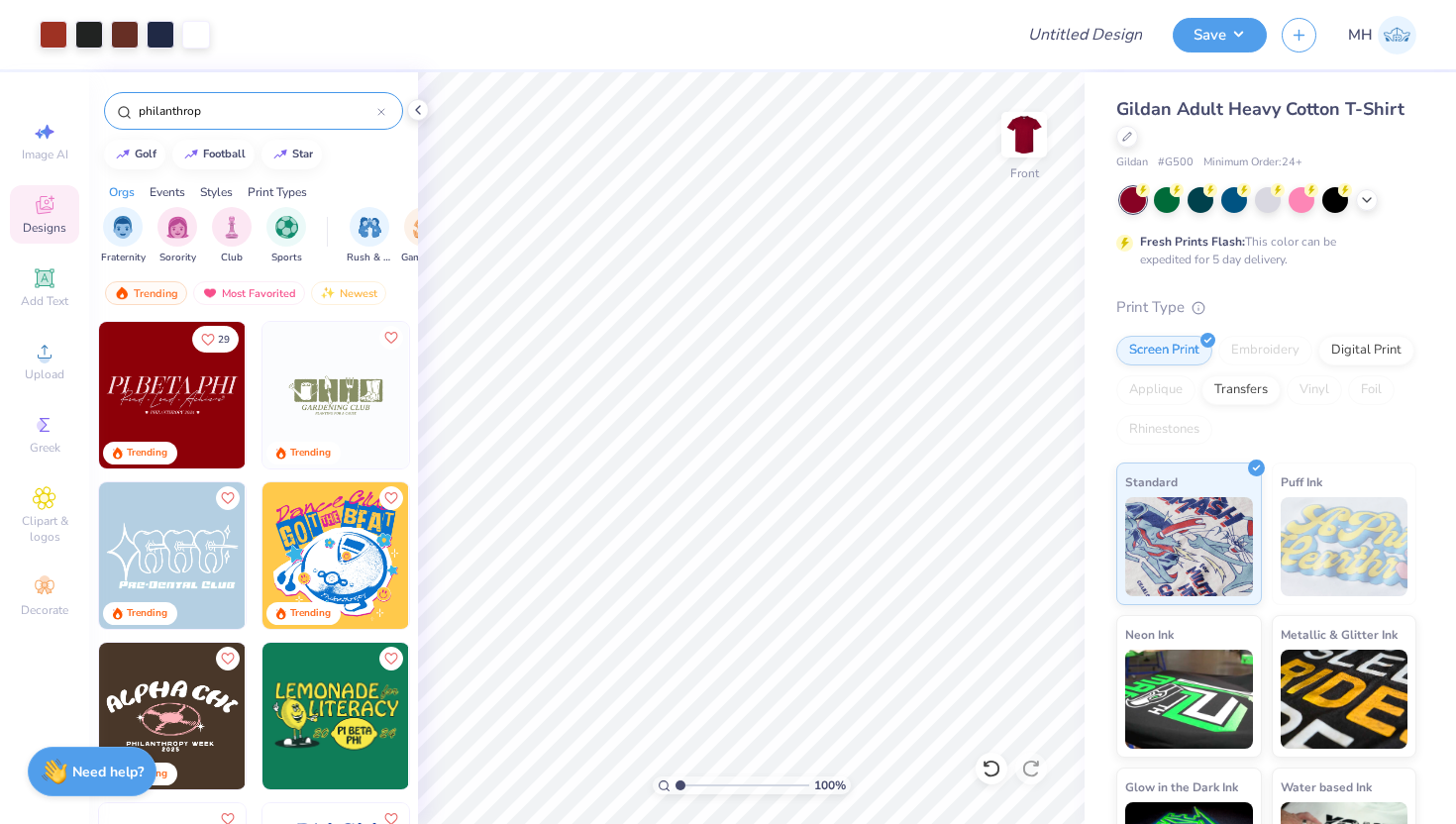 type on "philanthropy" 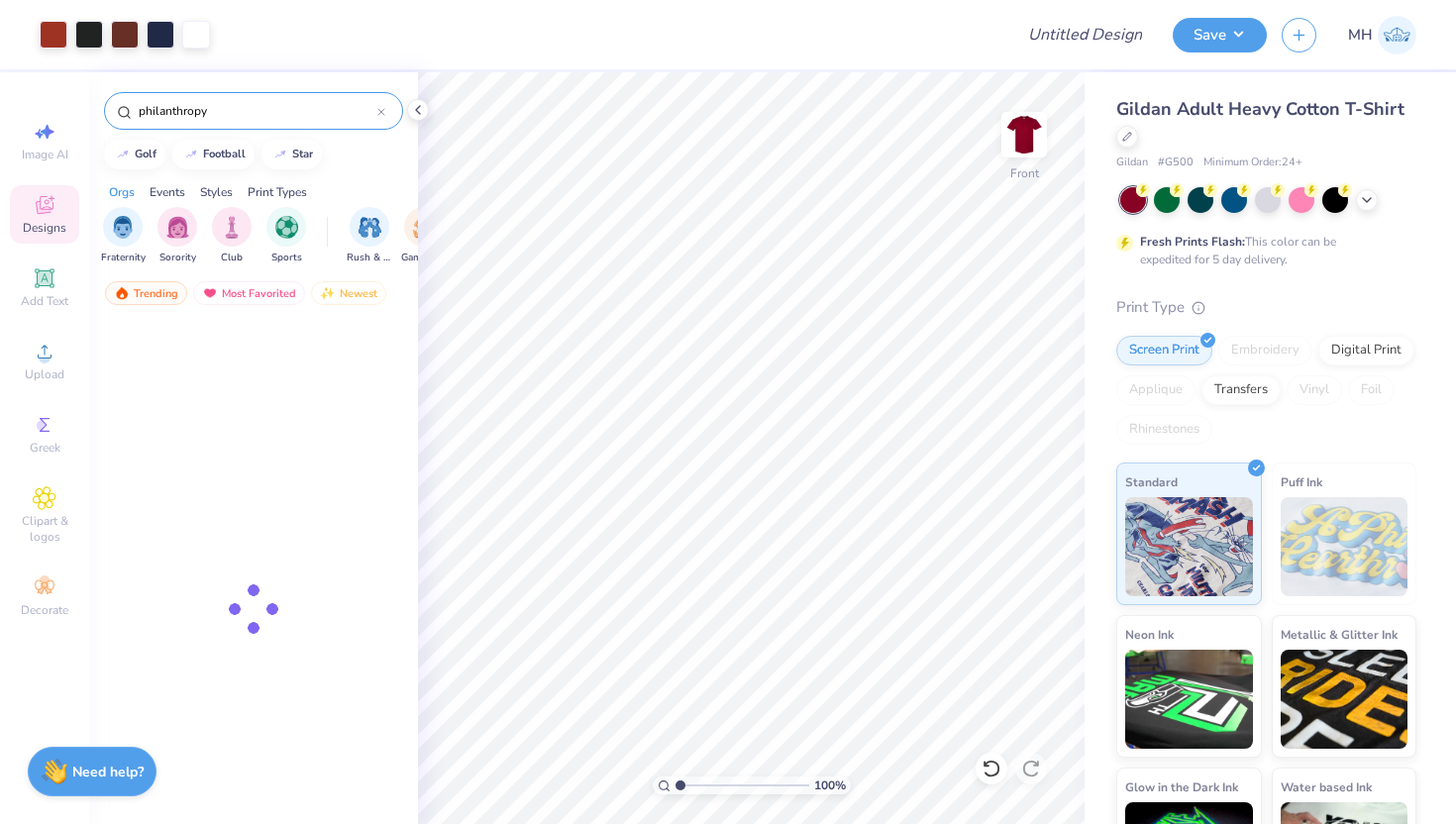 scroll, scrollTop: 0, scrollLeft: 0, axis: both 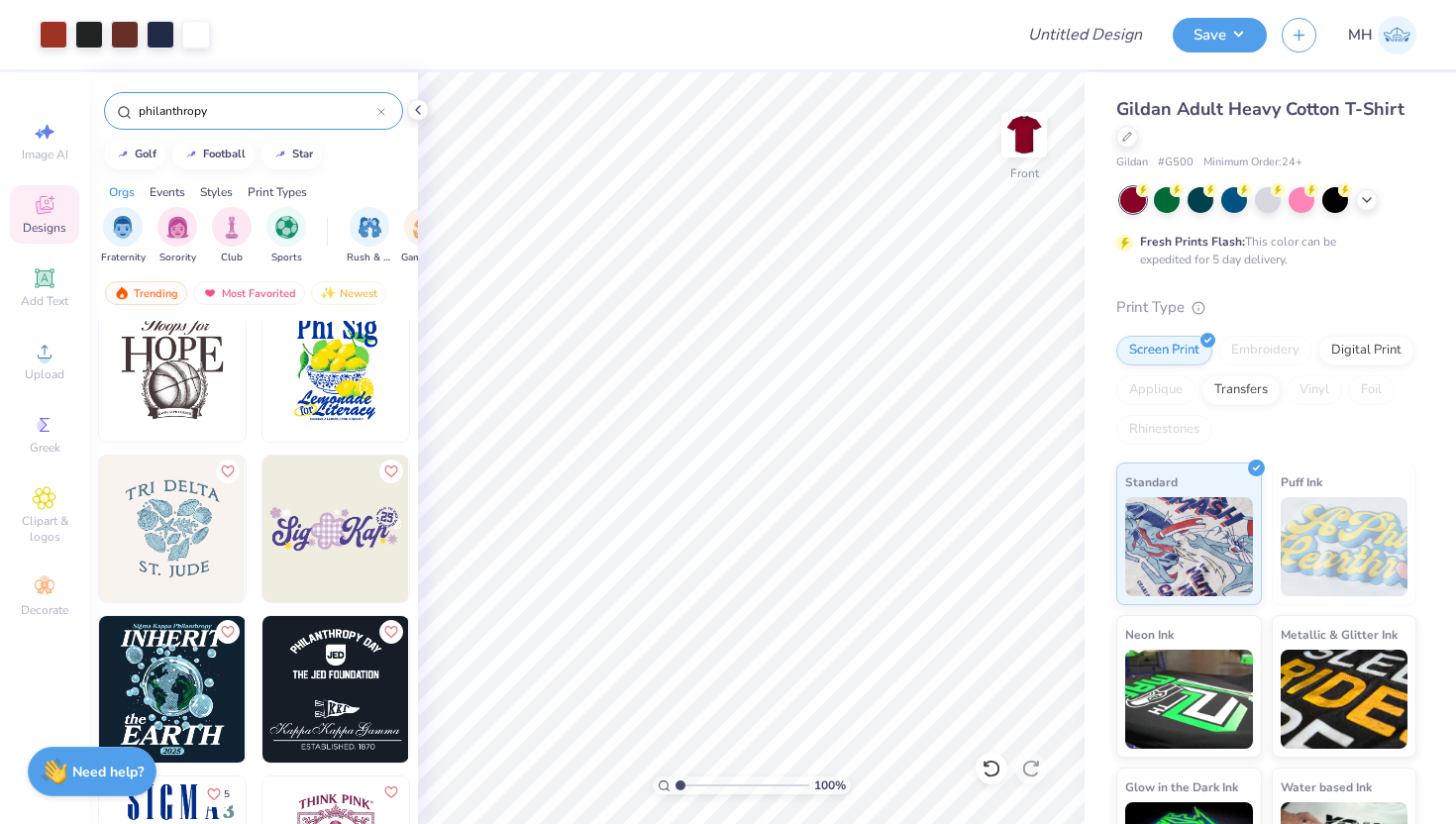 click on "philanthropy" at bounding box center (257, 111) 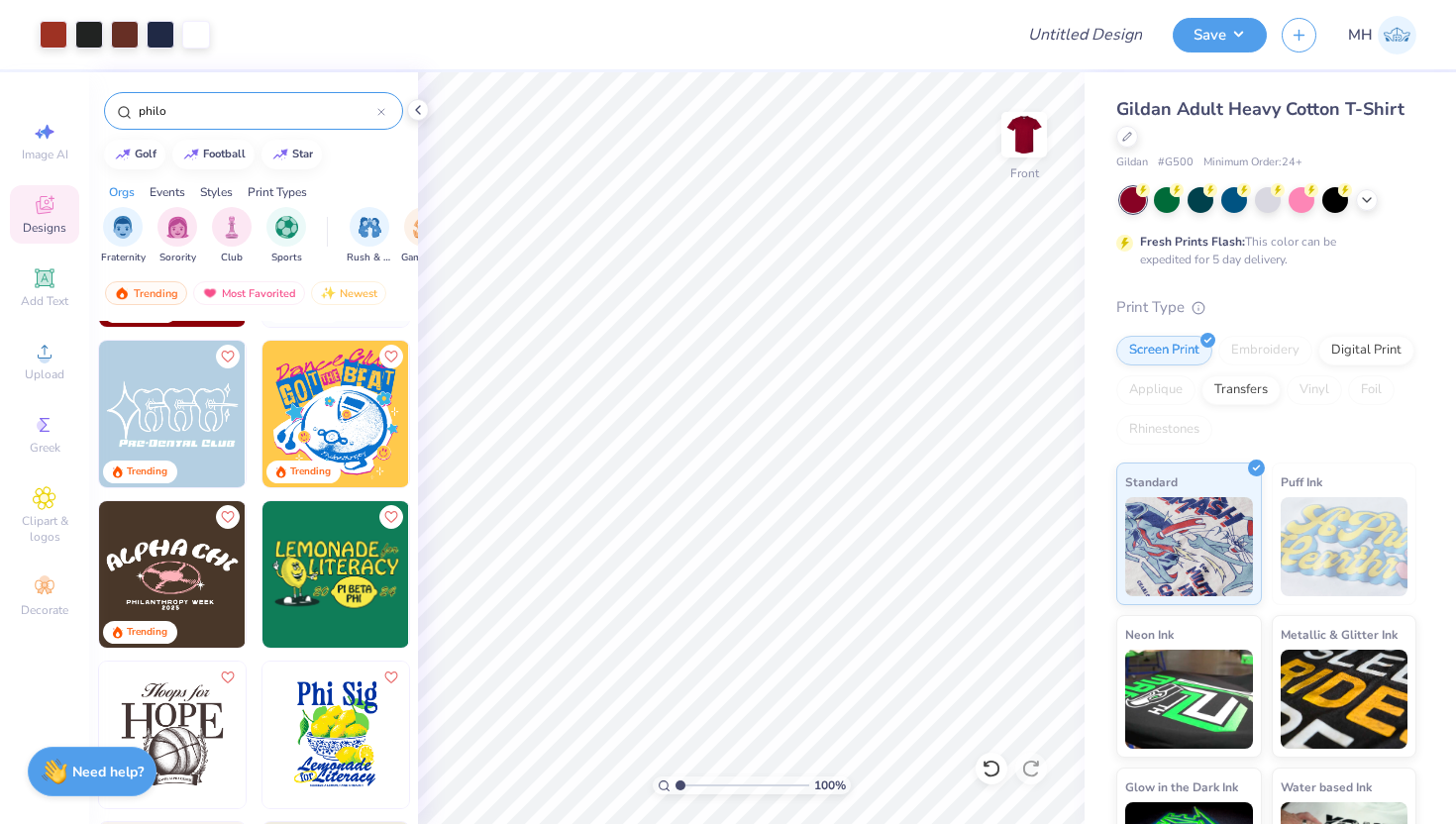 scroll, scrollTop: 0, scrollLeft: 0, axis: both 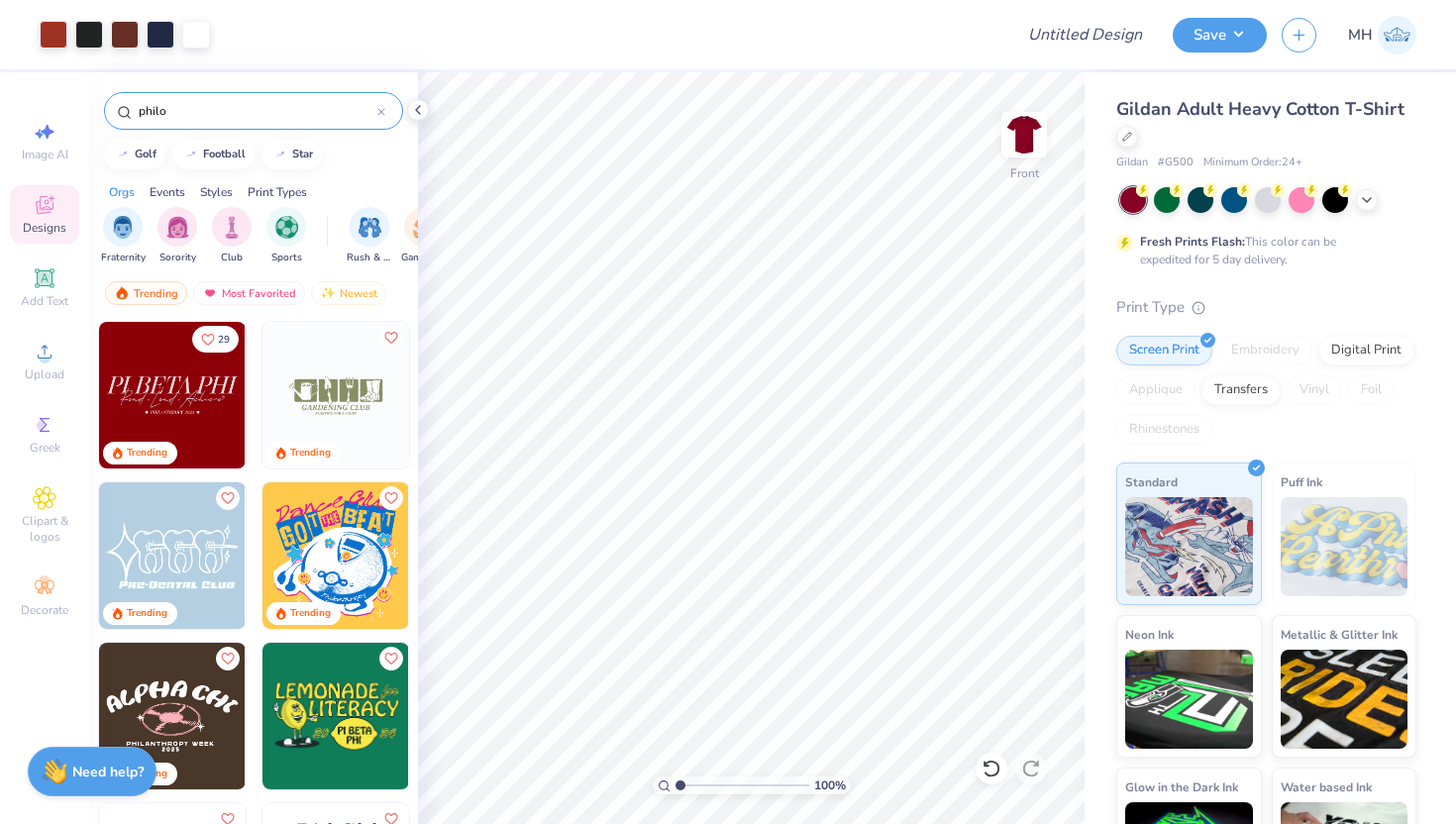 type on "philo" 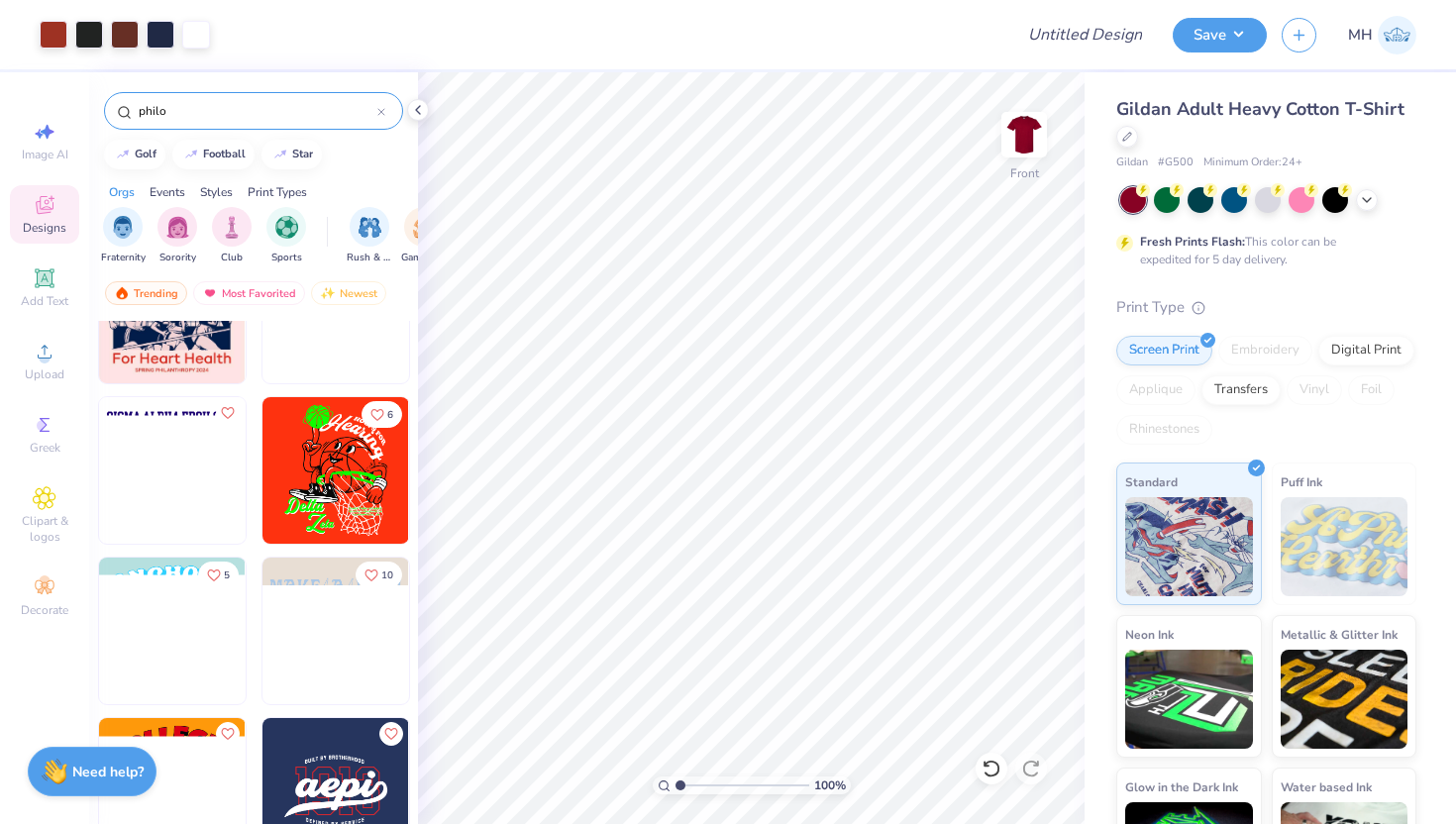 scroll, scrollTop: 2826, scrollLeft: 0, axis: vertical 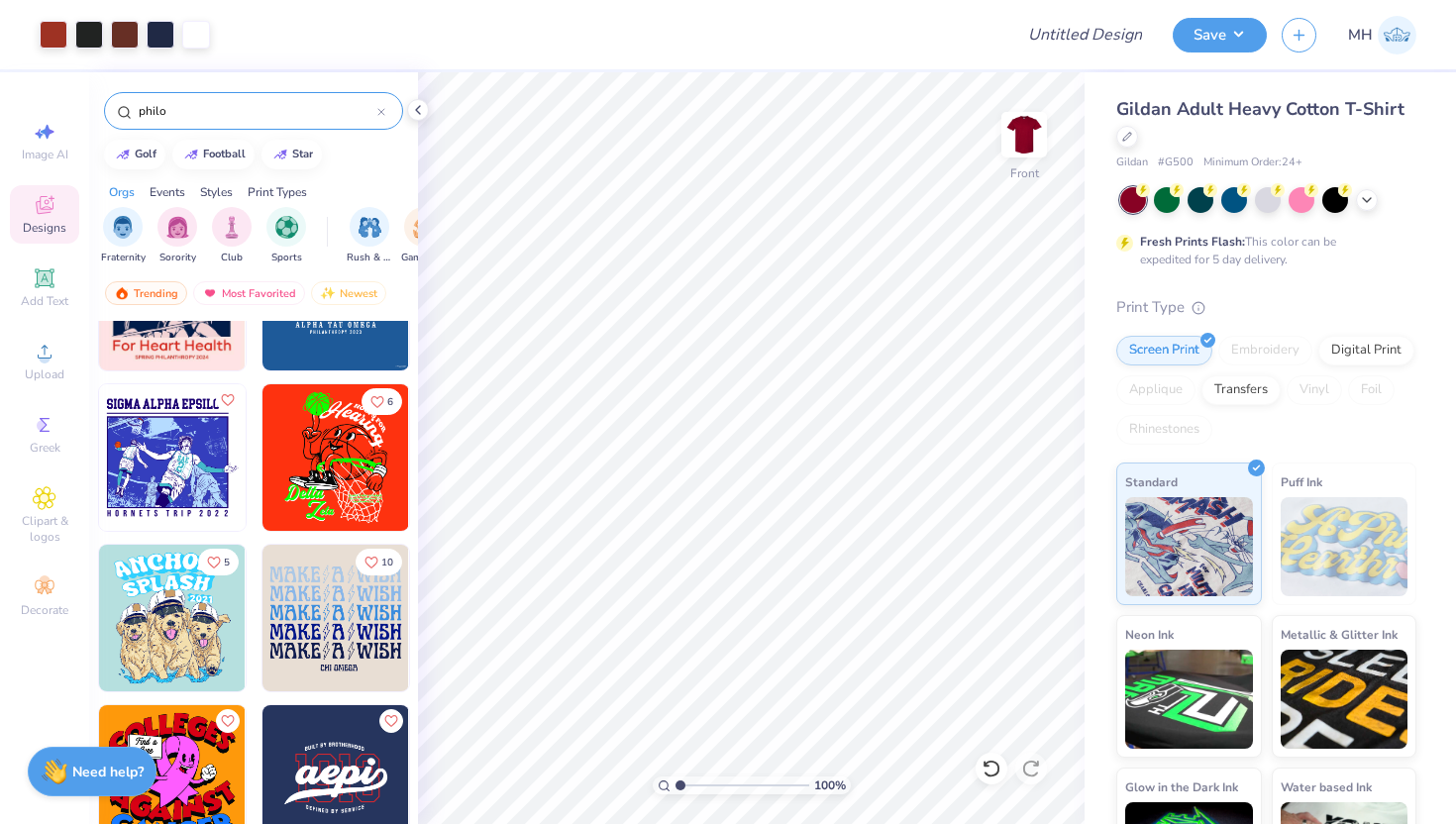 click at bounding box center [381, 111] 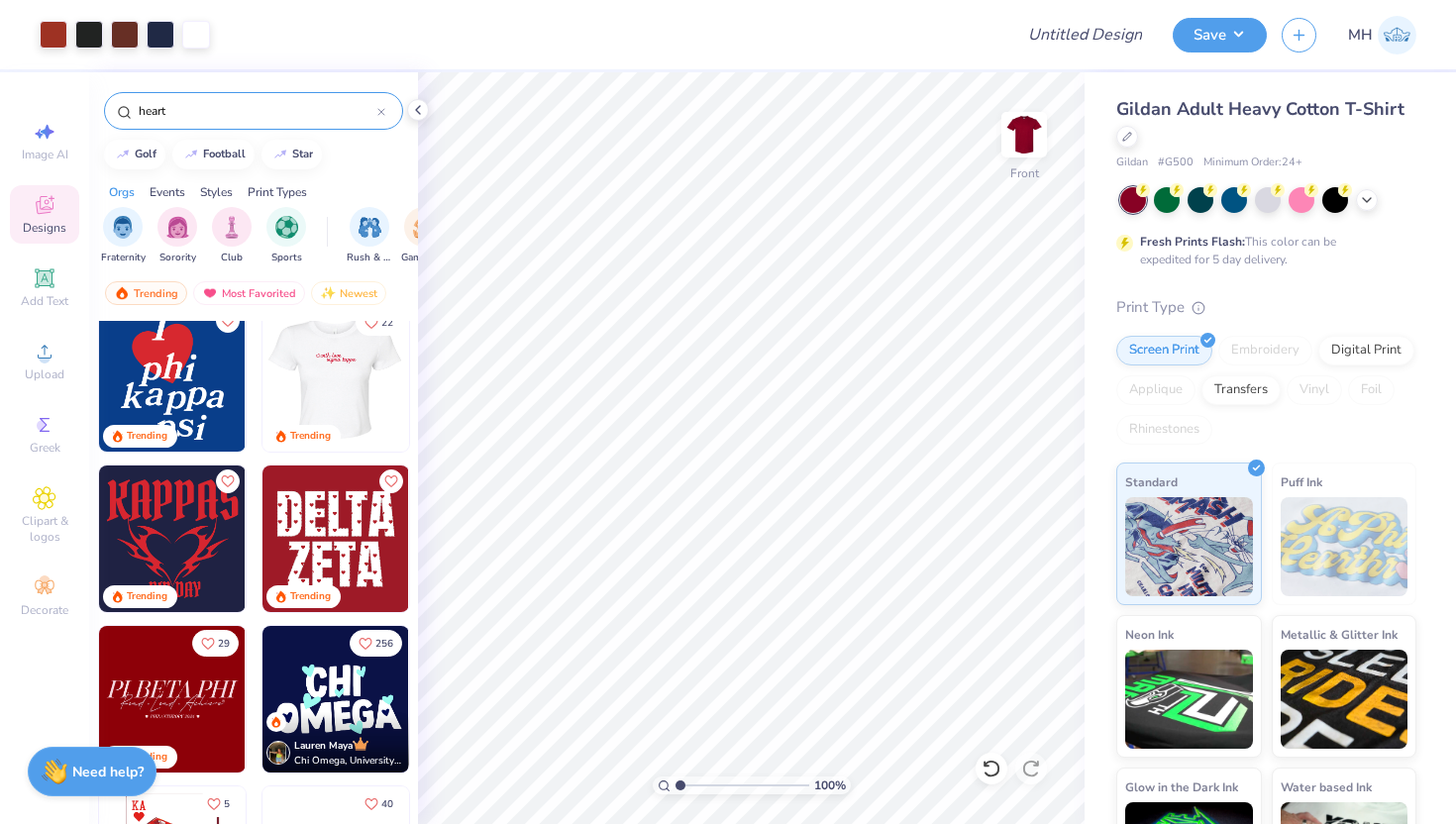 scroll, scrollTop: 0, scrollLeft: 0, axis: both 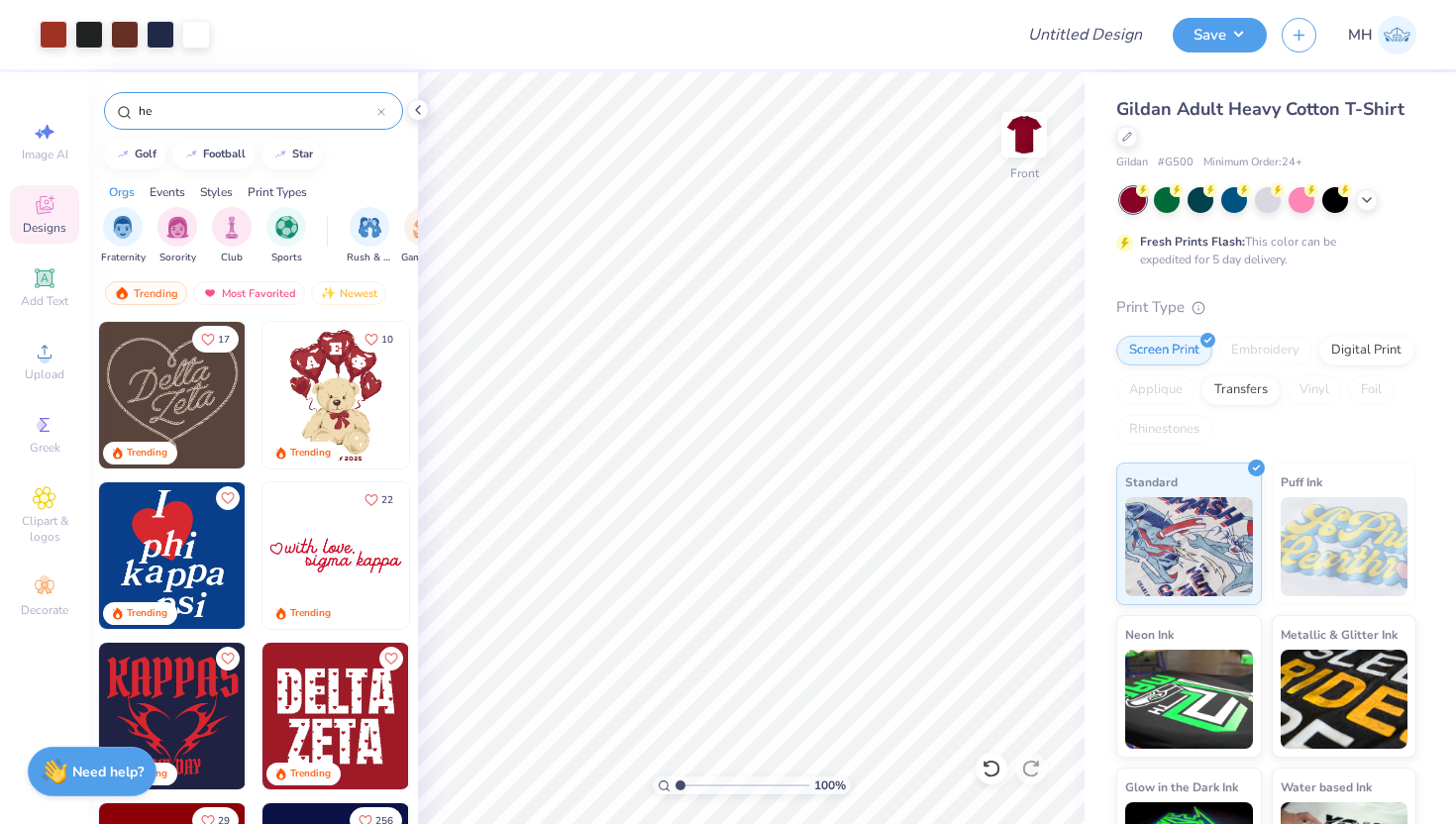 type on "h" 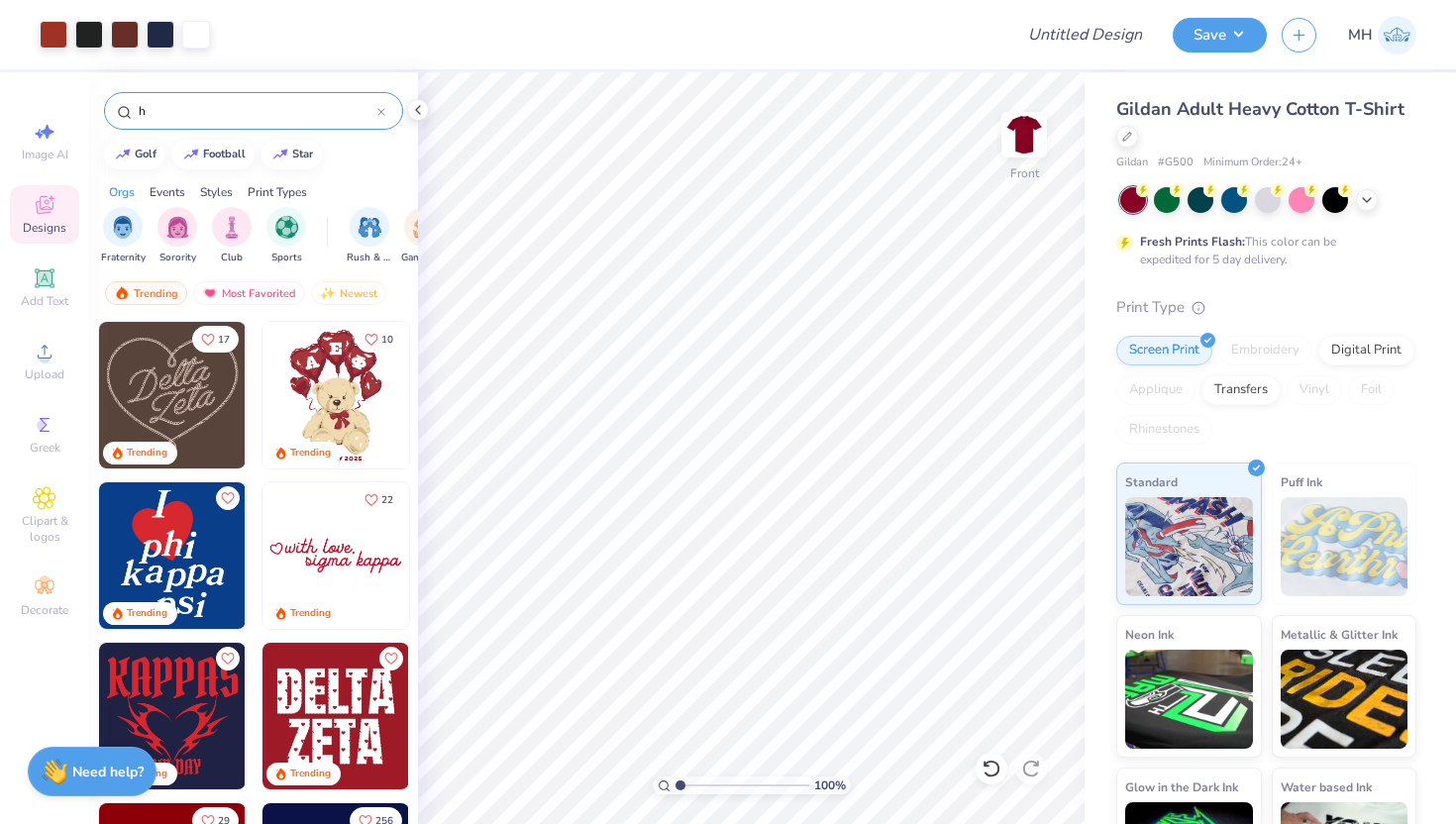 type 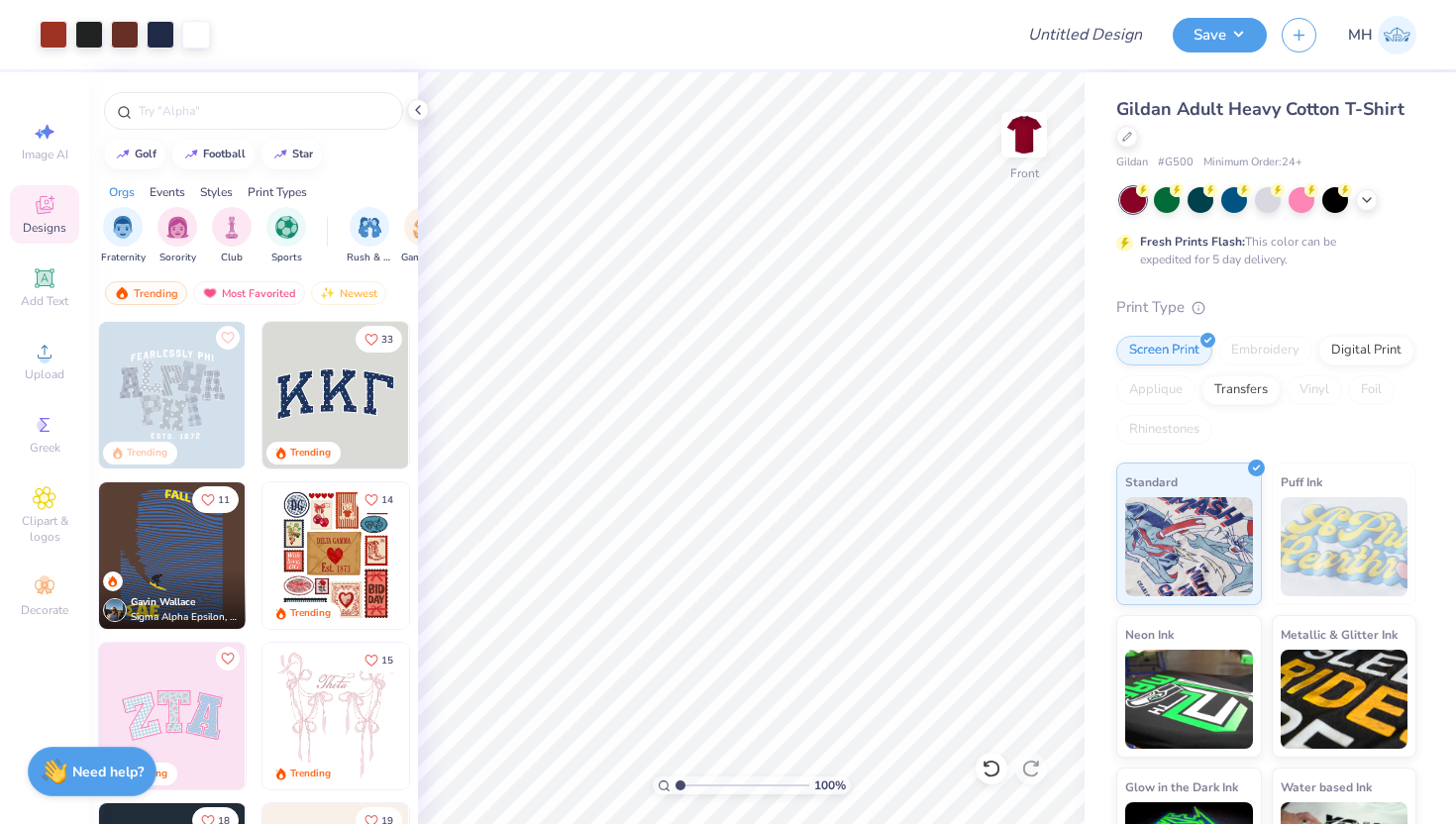 scroll, scrollTop: 0, scrollLeft: 0, axis: both 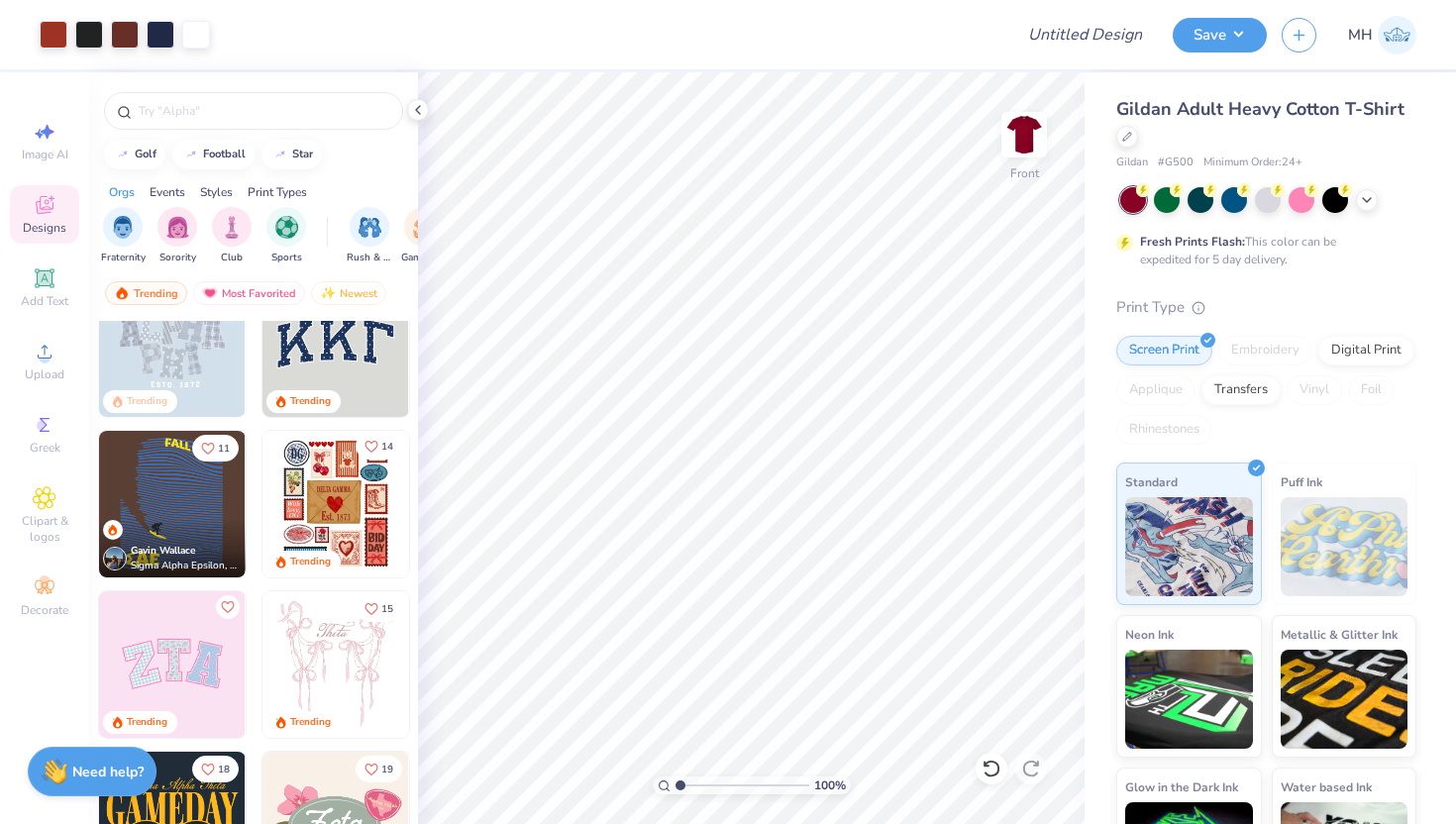 click 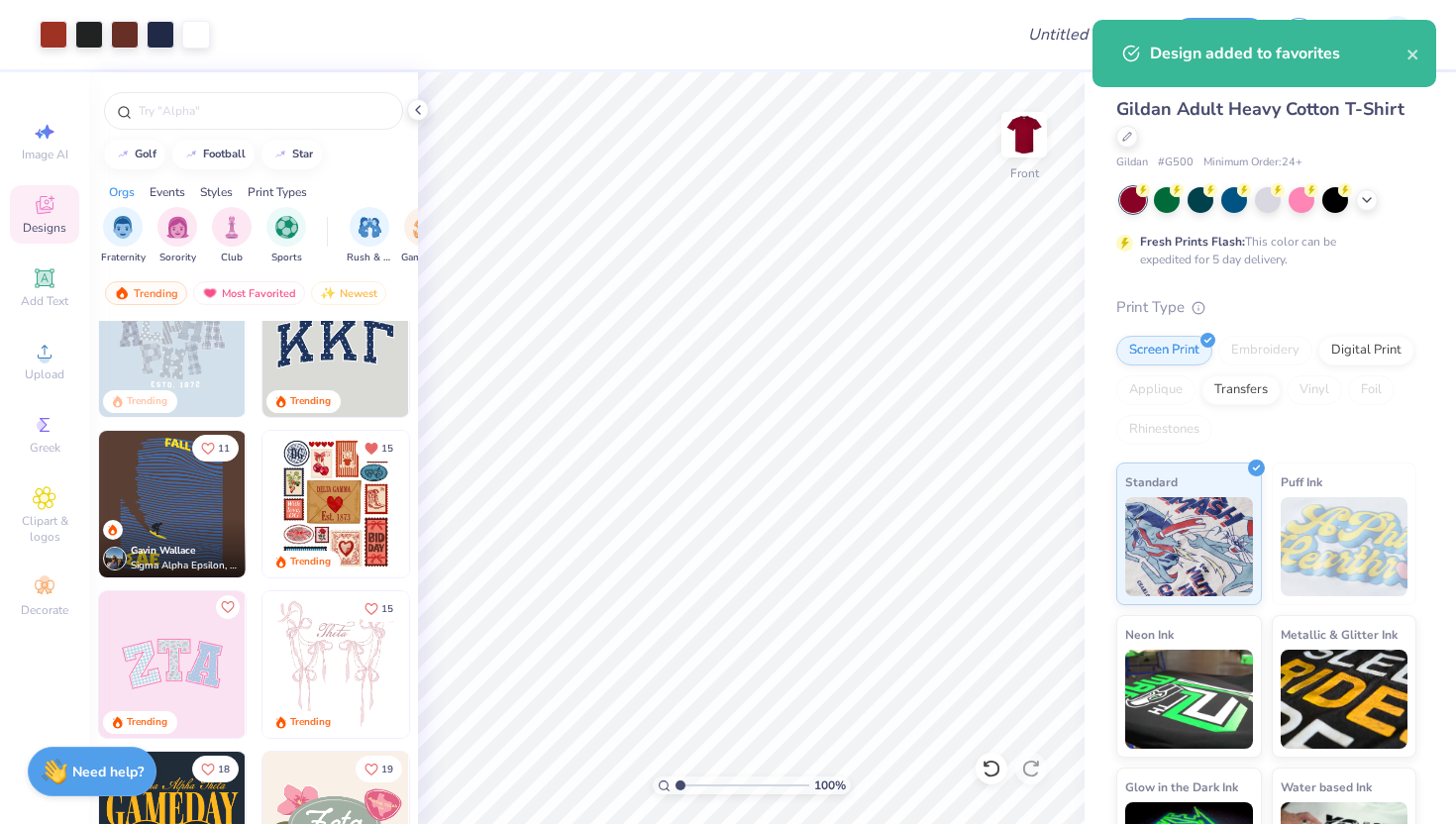 scroll, scrollTop: 0, scrollLeft: 0, axis: both 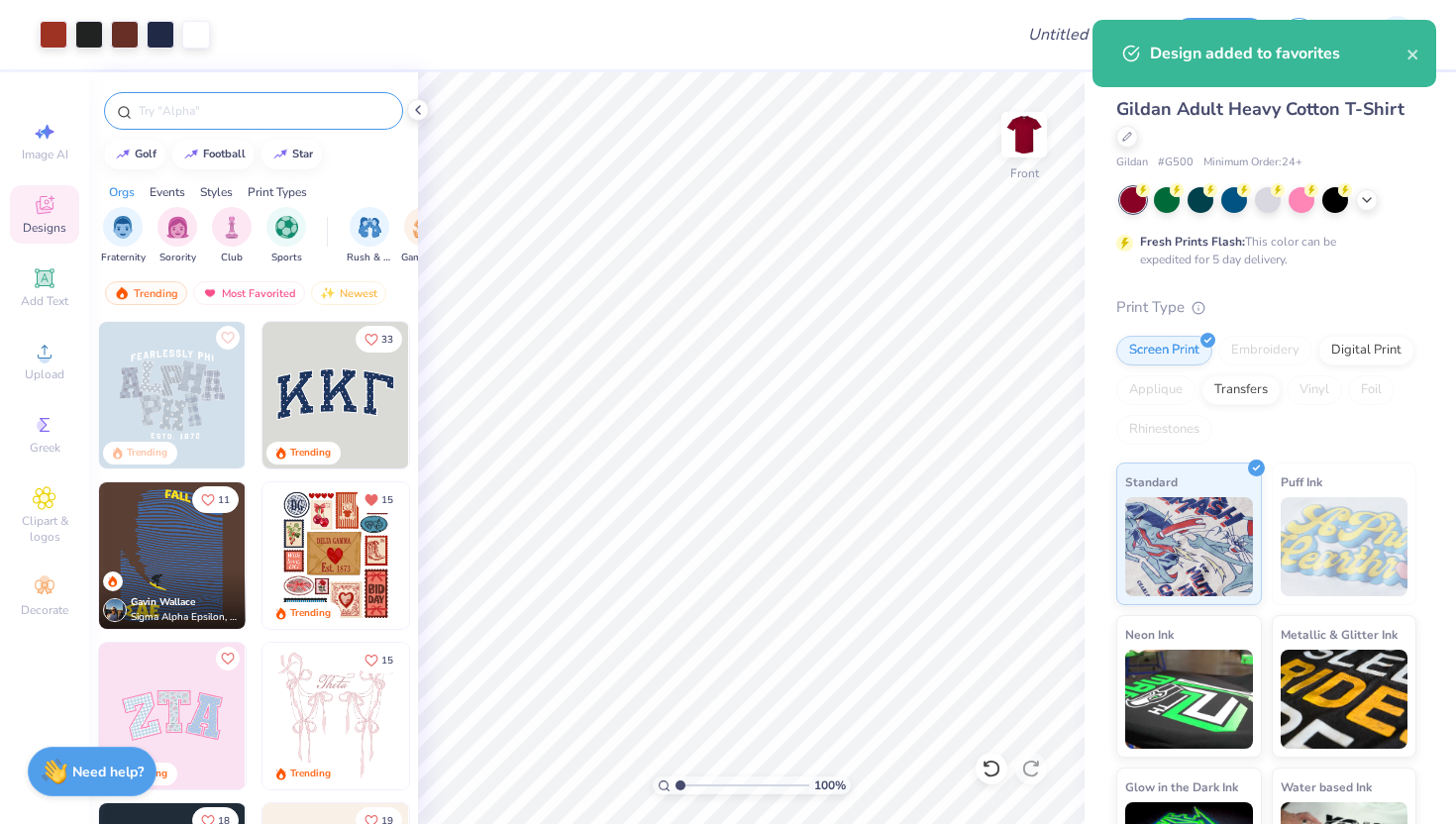 click at bounding box center [263, 111] 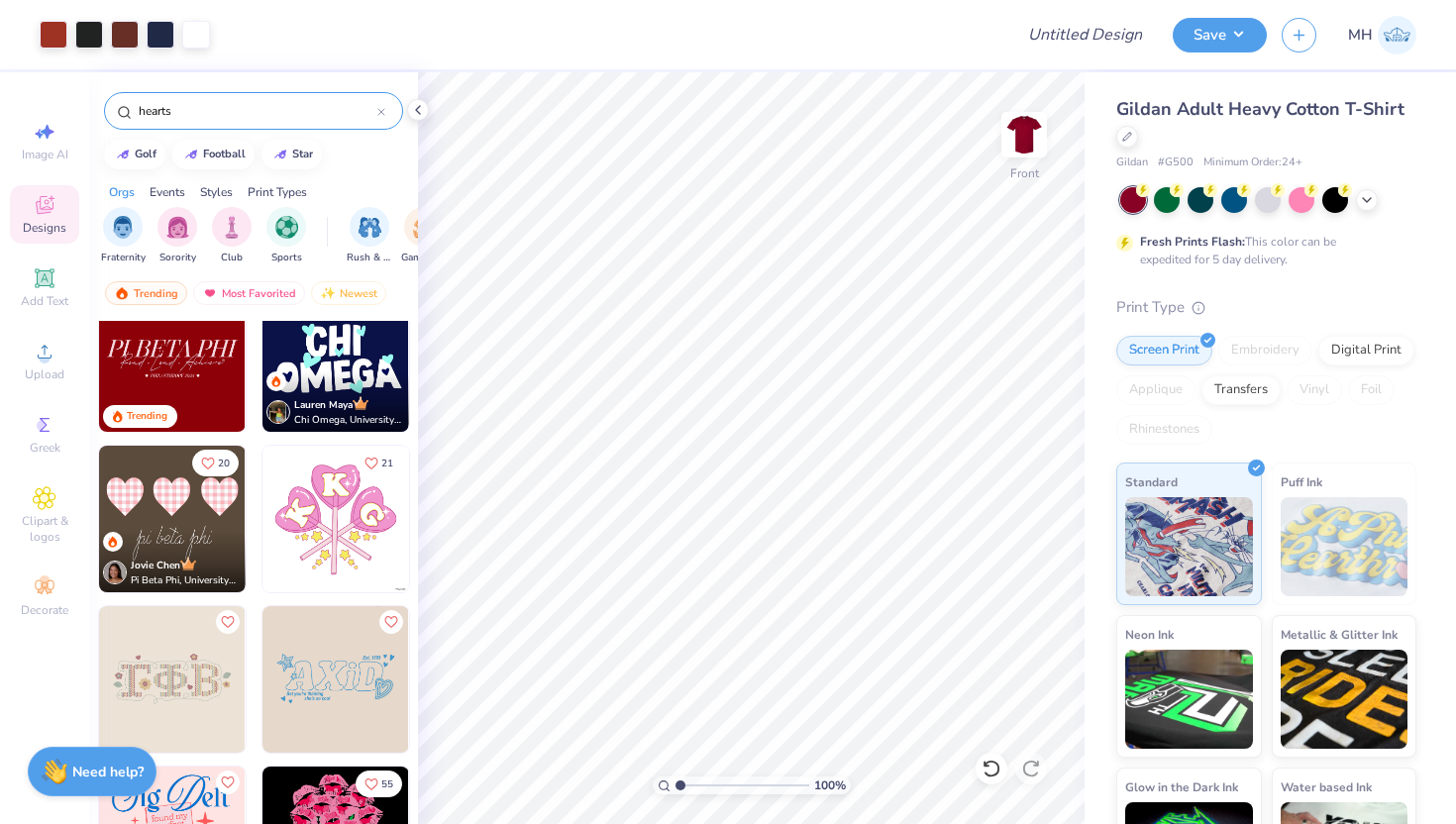scroll, scrollTop: 0, scrollLeft: 0, axis: both 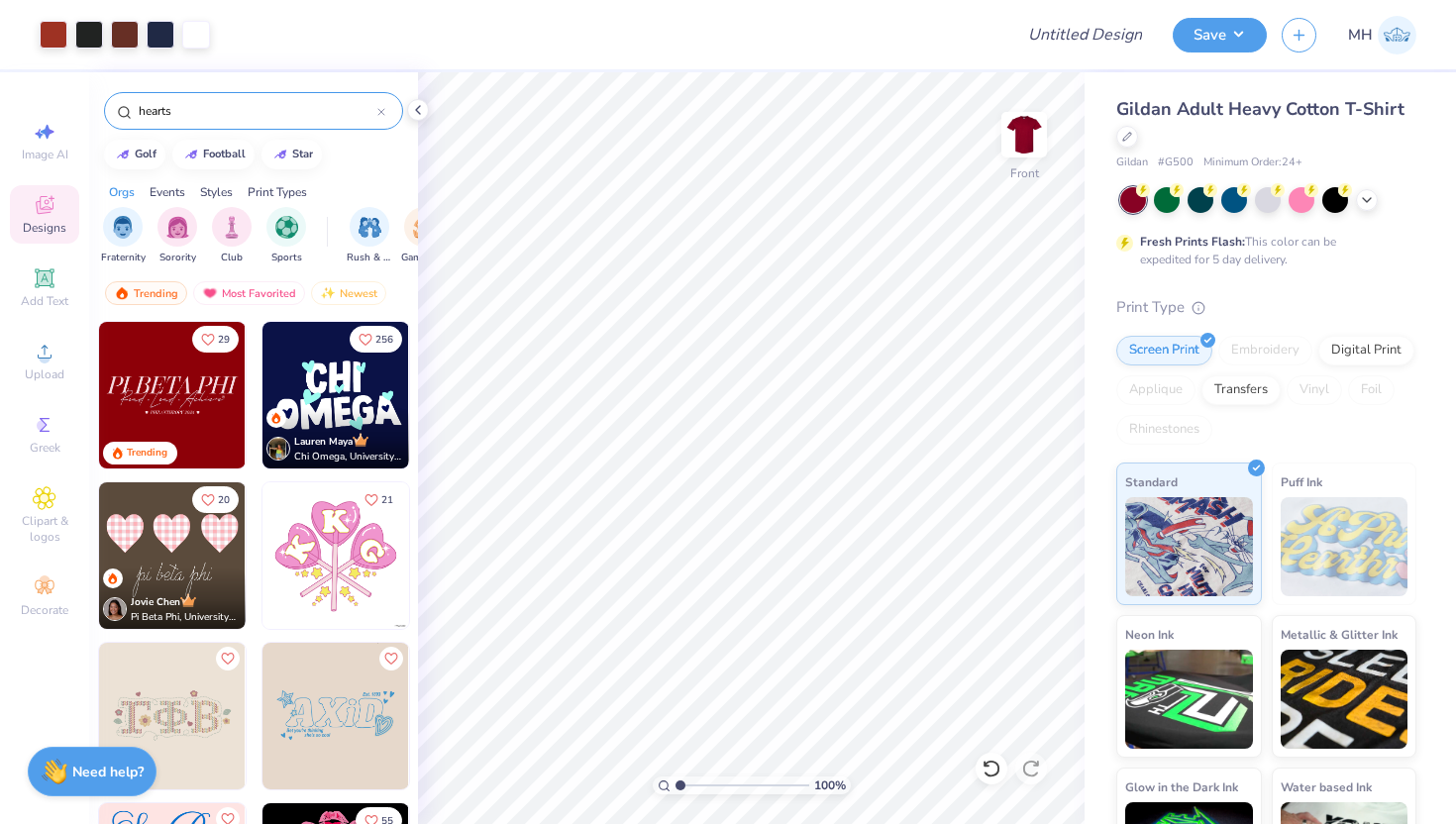 type on "hearts" 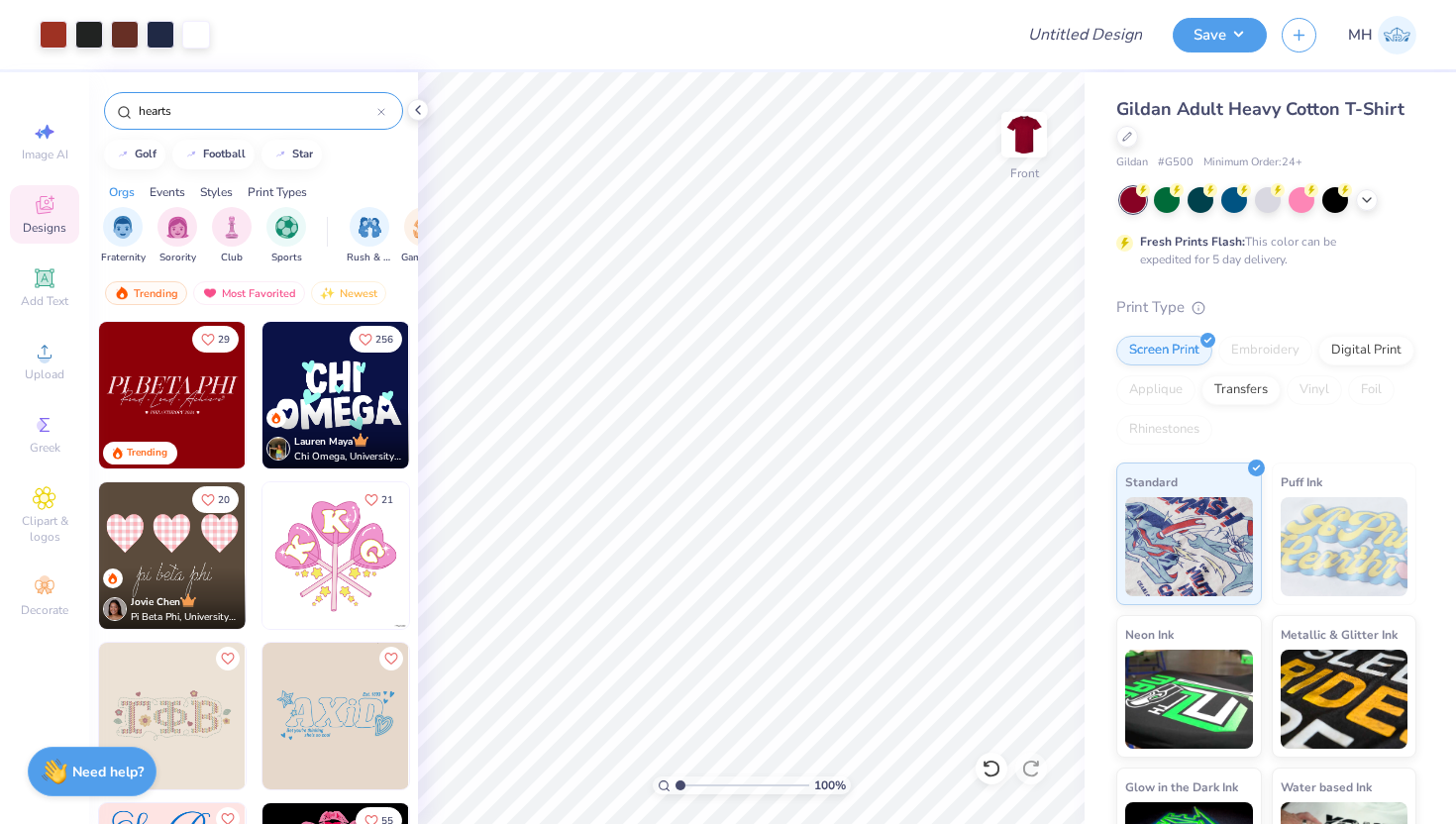 click at bounding box center [1024, 135] 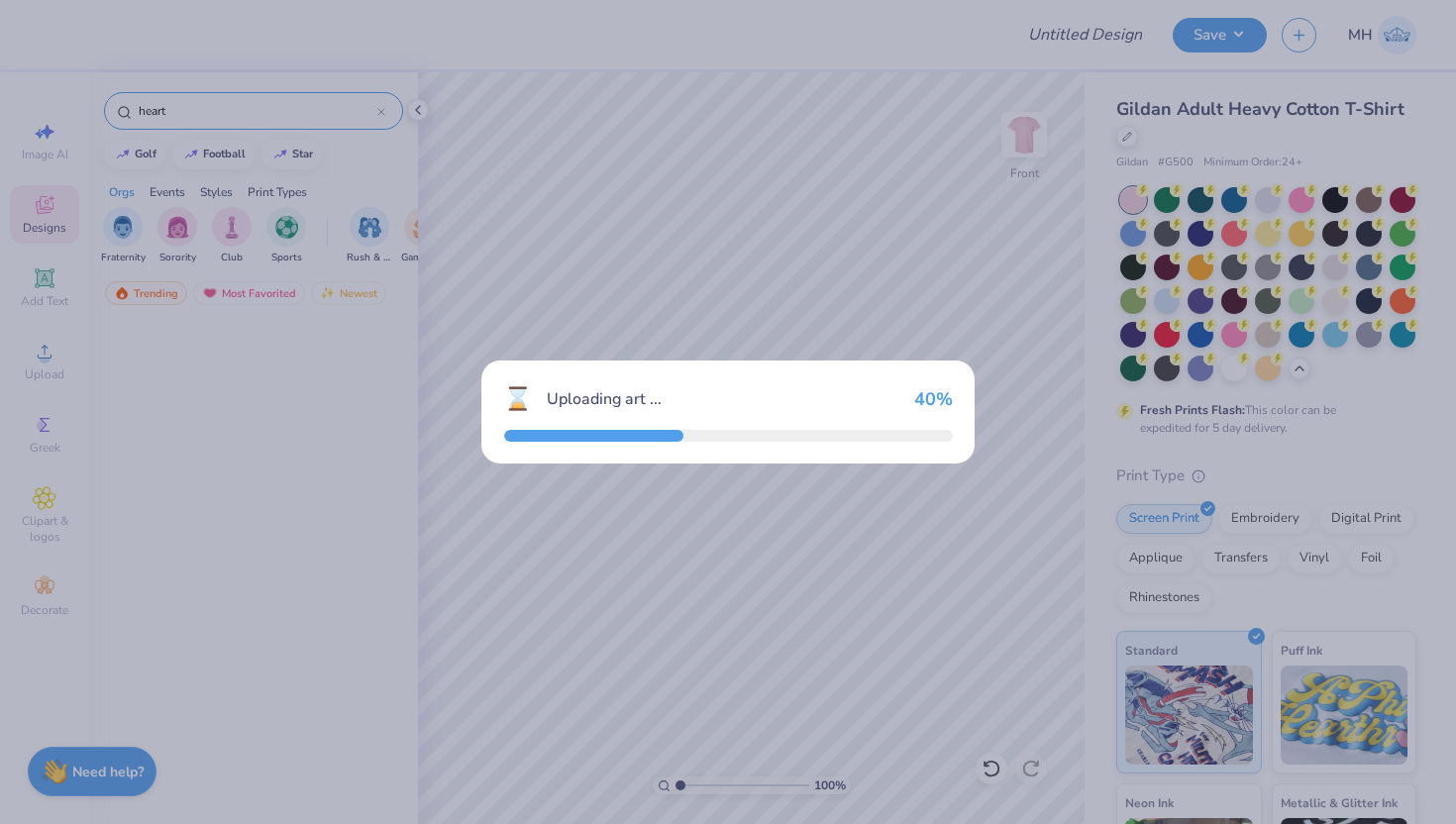 scroll, scrollTop: 0, scrollLeft: 0, axis: both 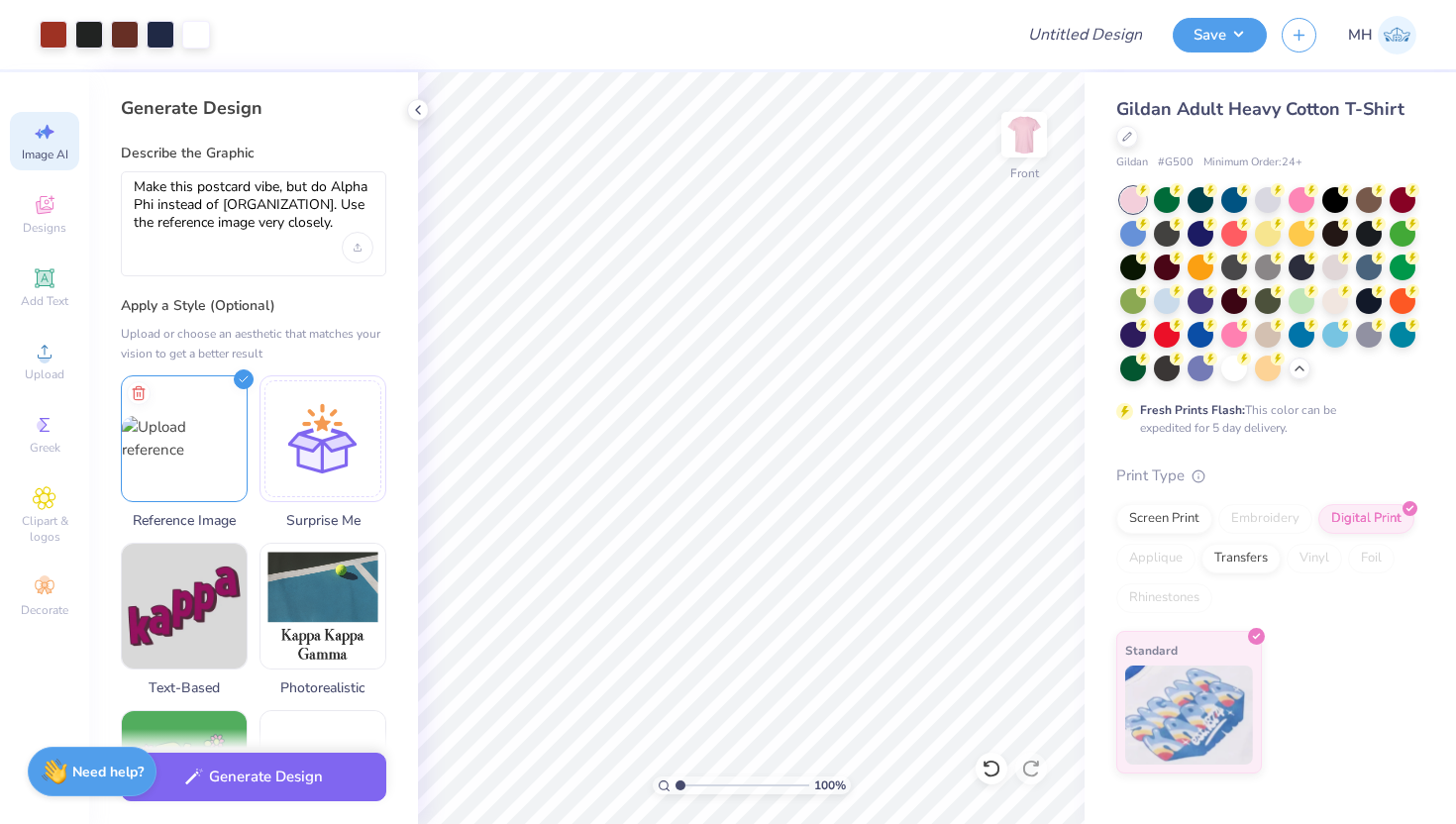 select on "4" 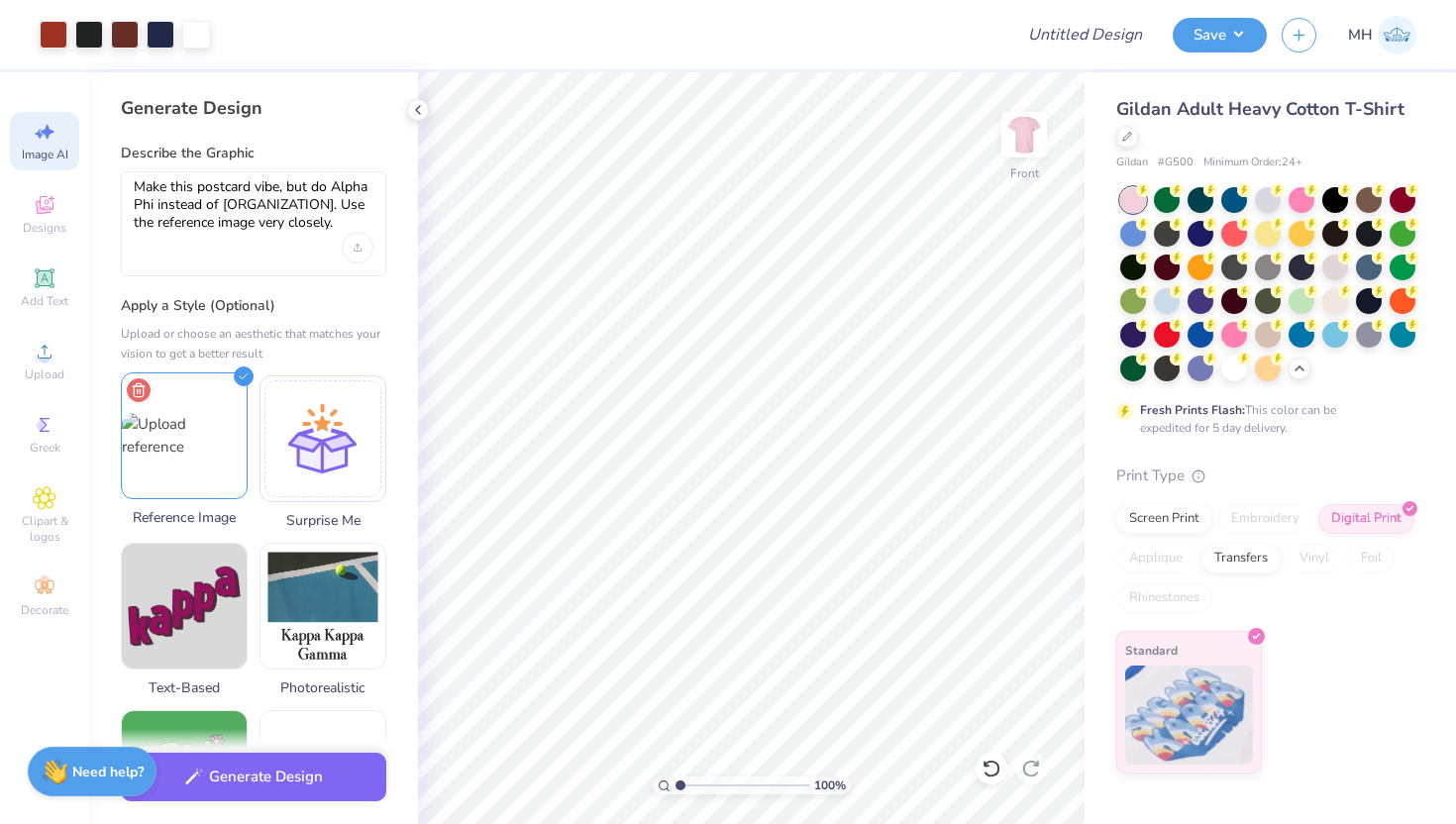 scroll, scrollTop: 0, scrollLeft: 0, axis: both 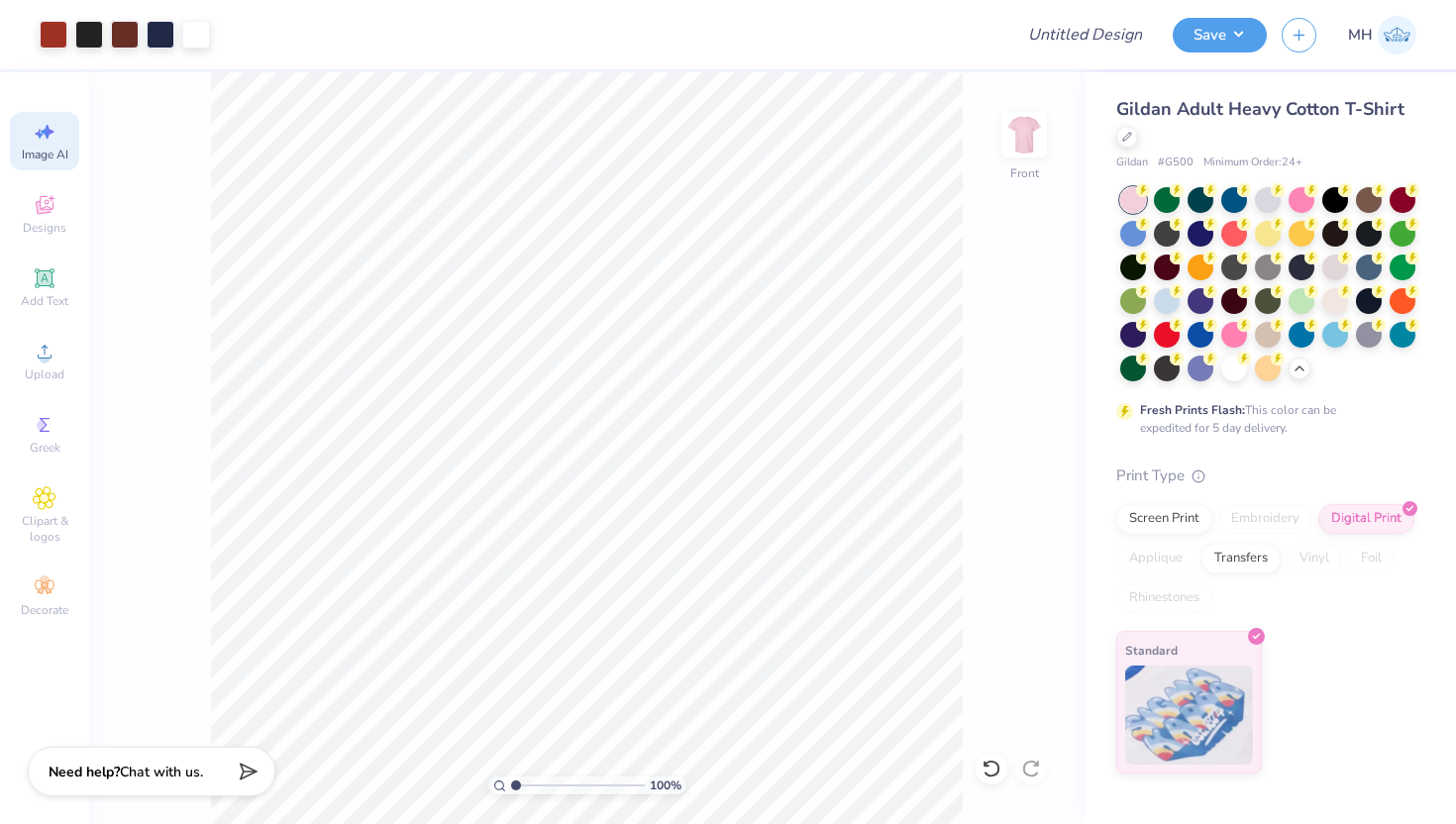 select on "4" 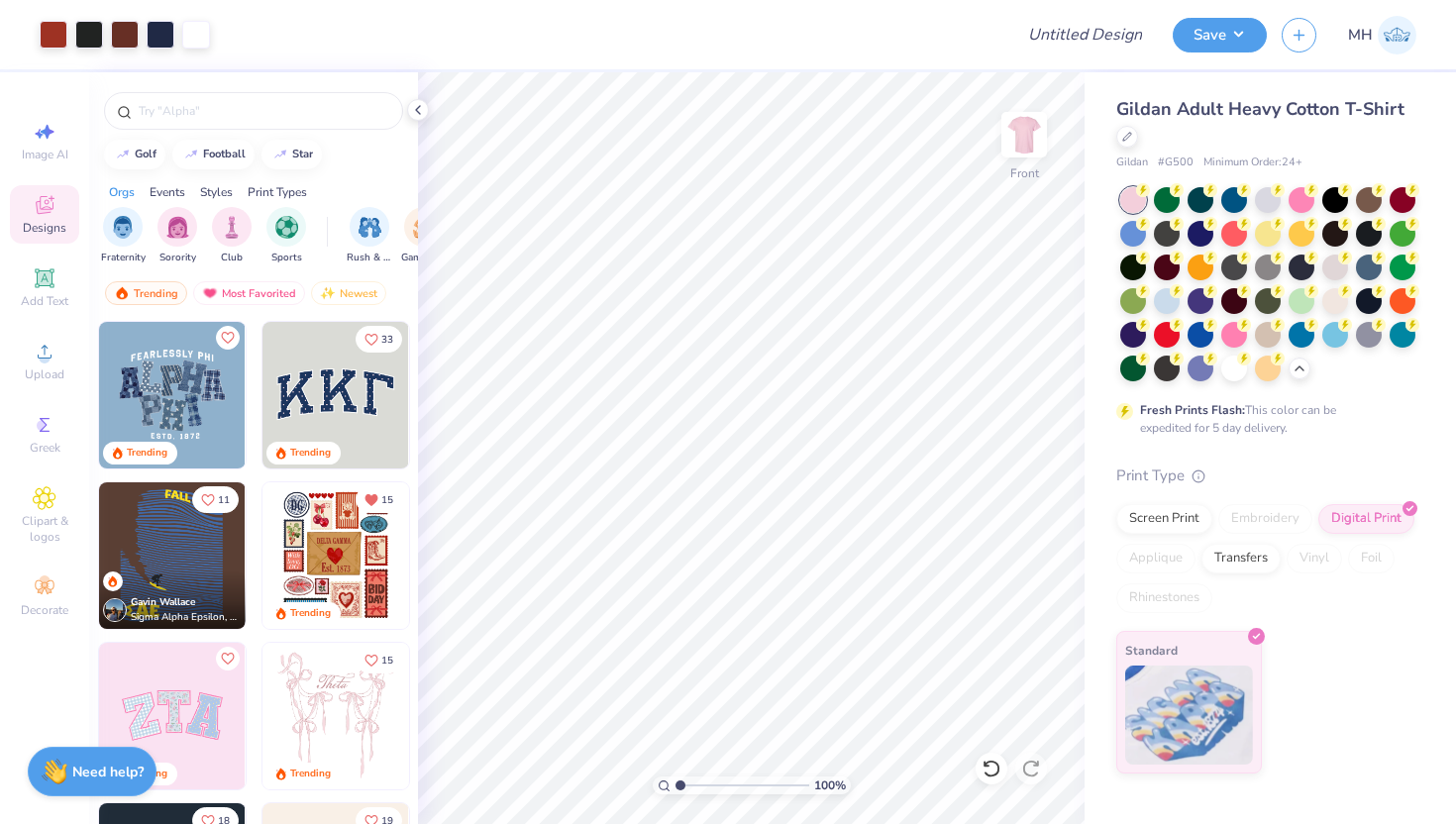 scroll, scrollTop: 0, scrollLeft: 0, axis: both 